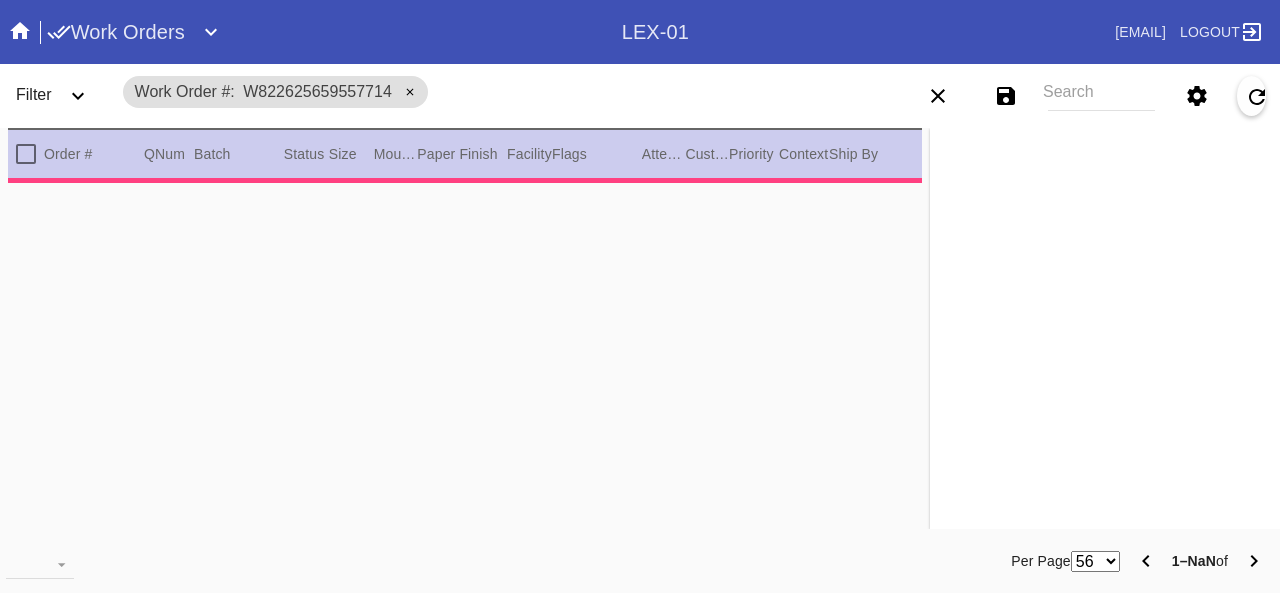 type on "***" 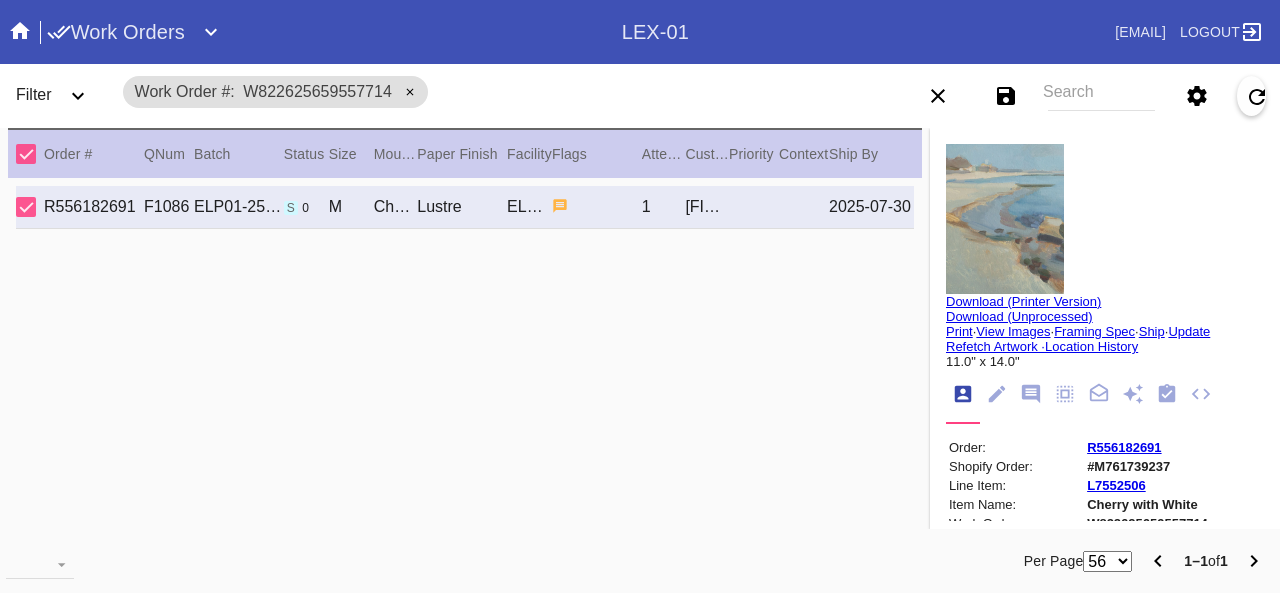 scroll, scrollTop: 0, scrollLeft: 0, axis: both 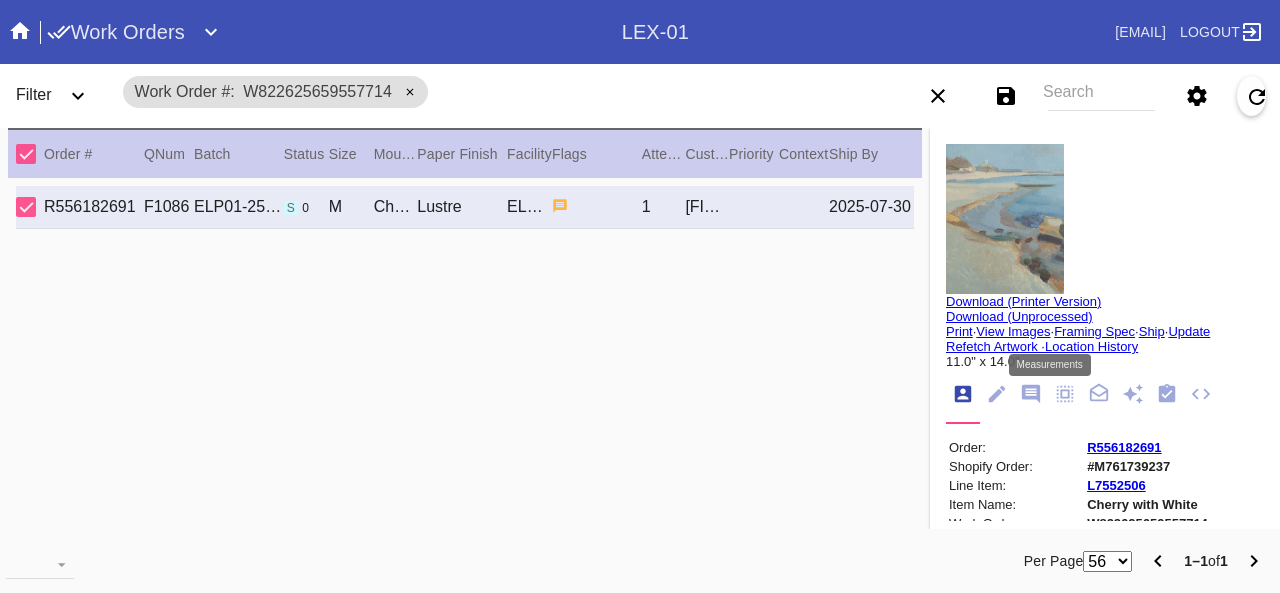 click 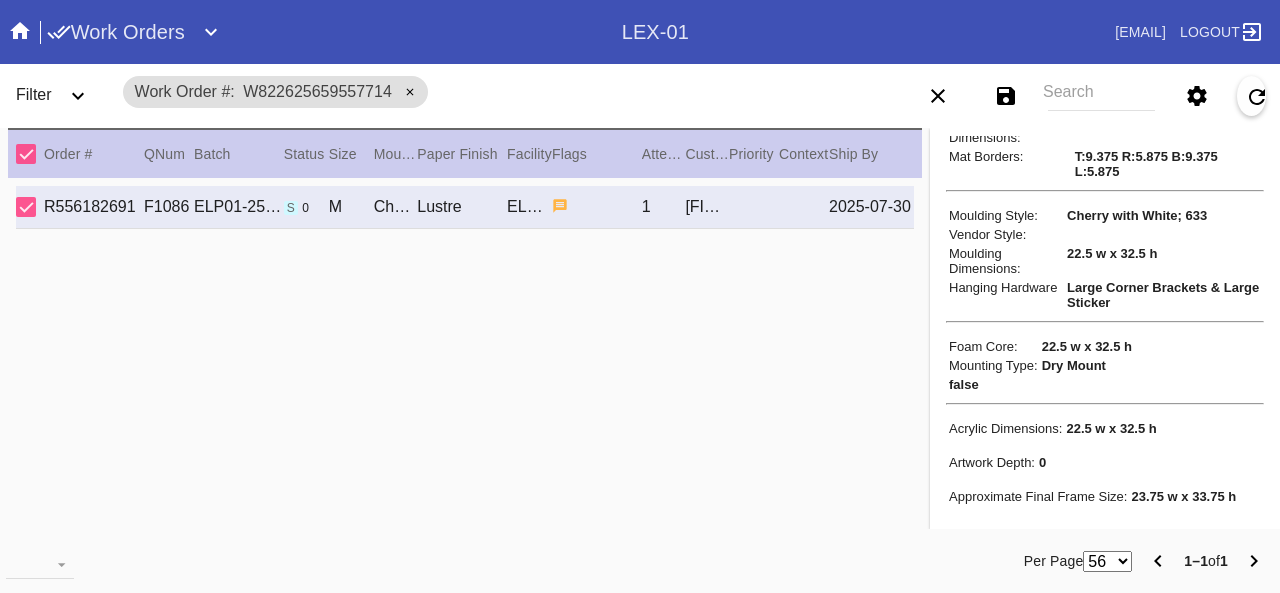 scroll, scrollTop: 418, scrollLeft: 0, axis: vertical 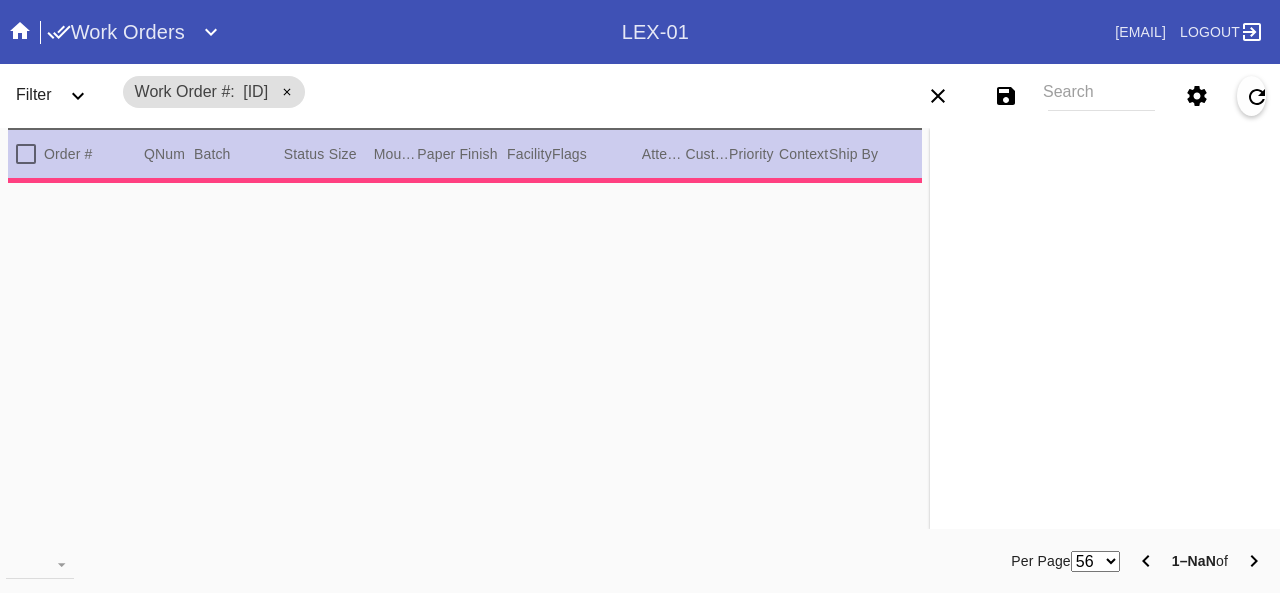 type on "***" 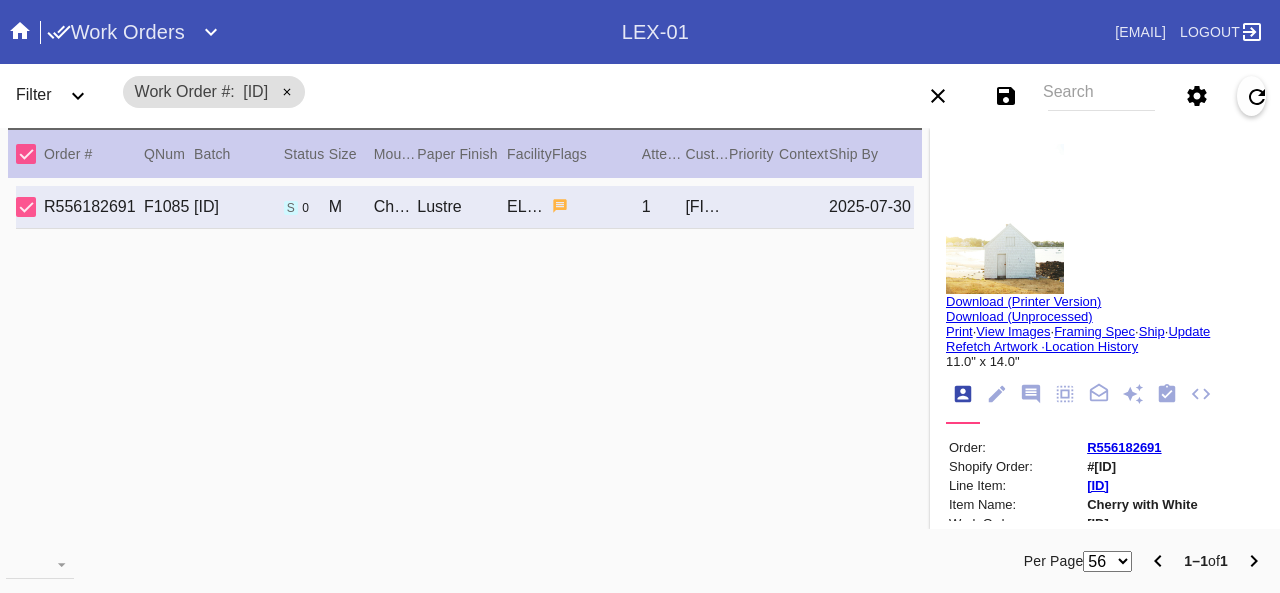 scroll, scrollTop: 0, scrollLeft: 0, axis: both 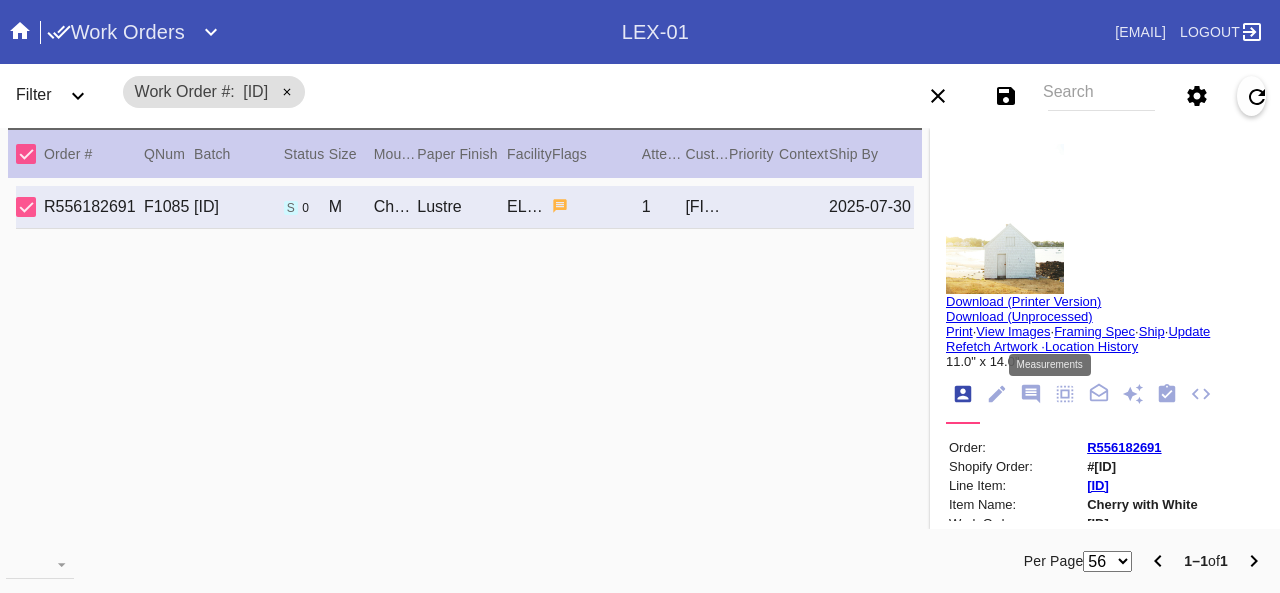 click 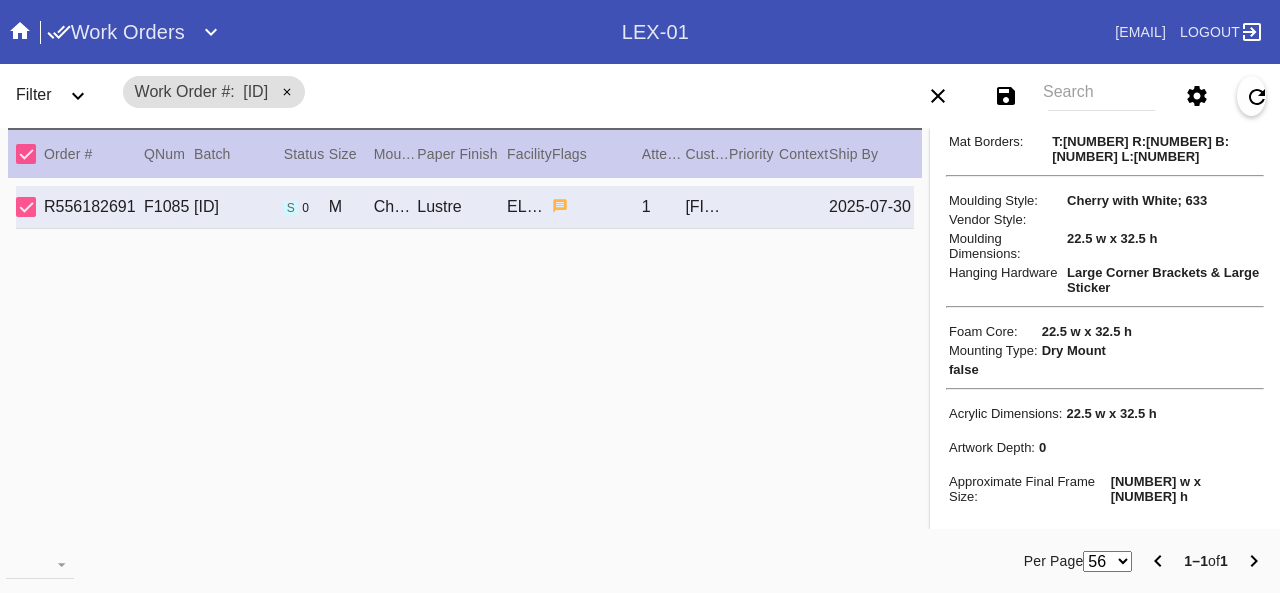 scroll, scrollTop: 418, scrollLeft: 0, axis: vertical 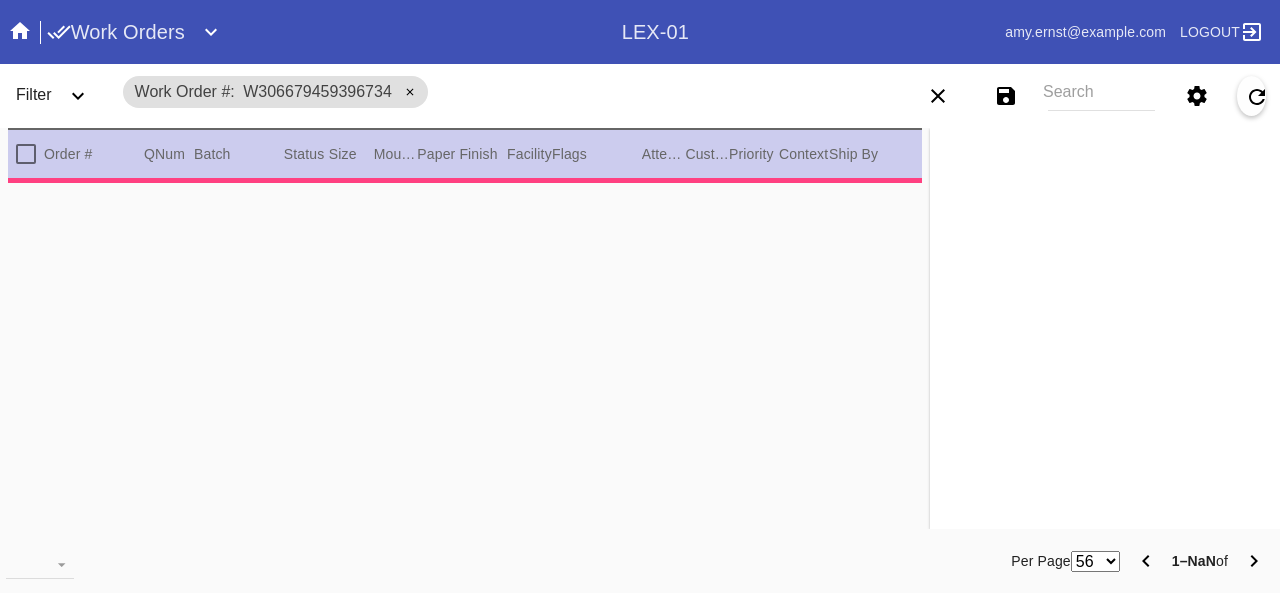 type on "***" 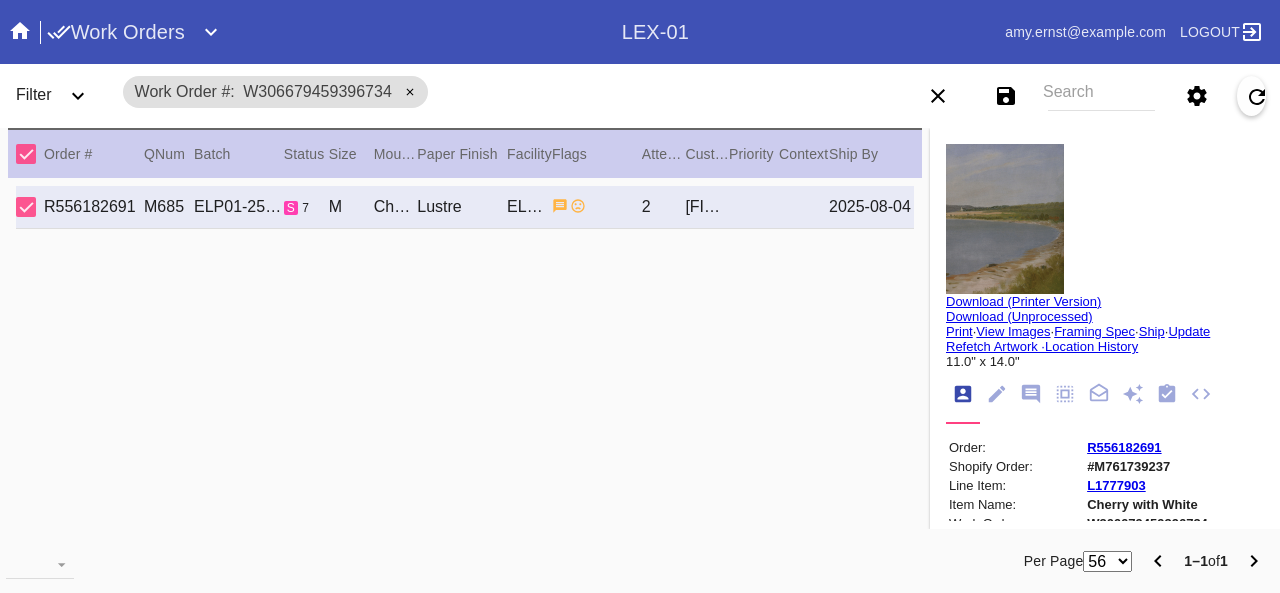 scroll, scrollTop: 0, scrollLeft: 0, axis: both 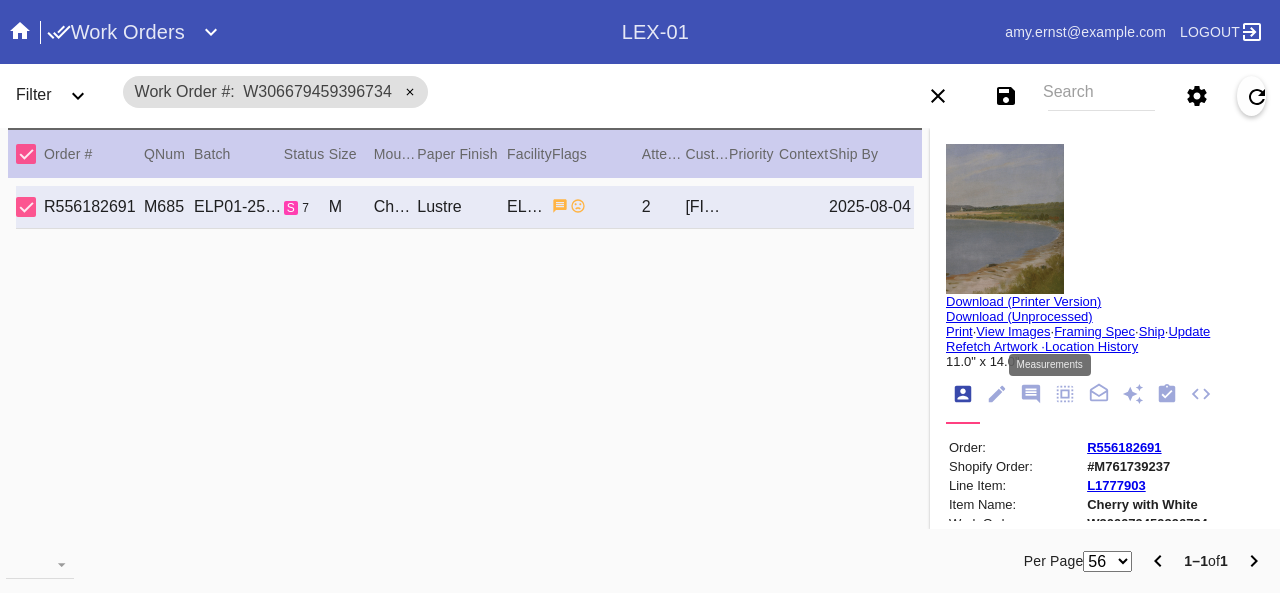 click 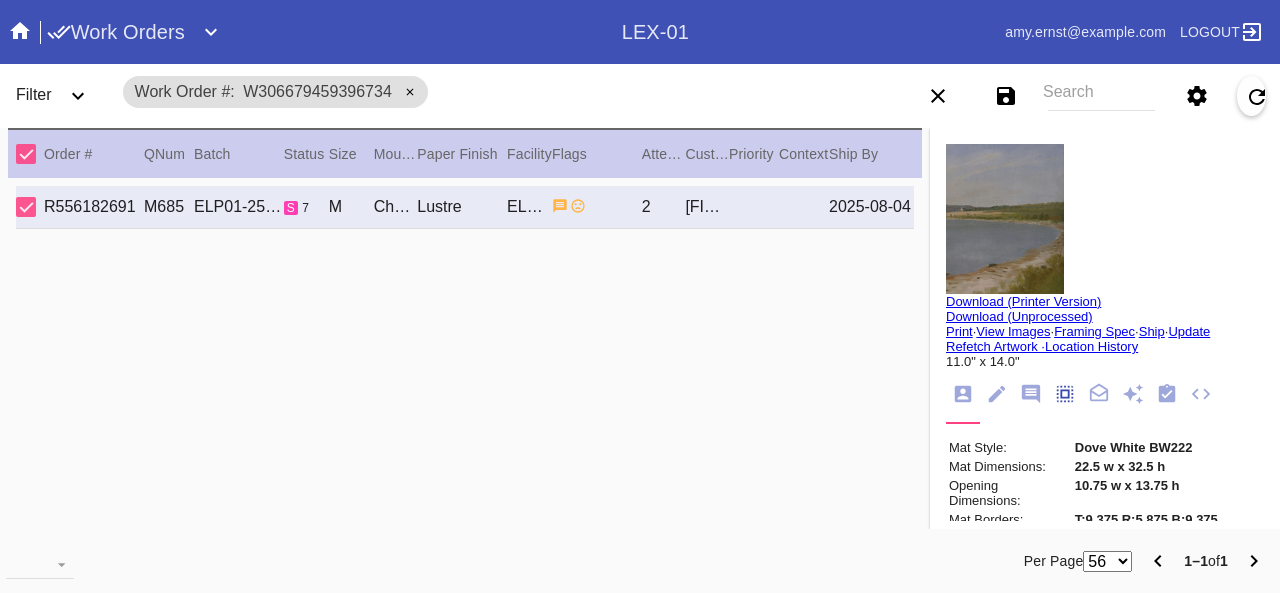 scroll, scrollTop: 171, scrollLeft: 0, axis: vertical 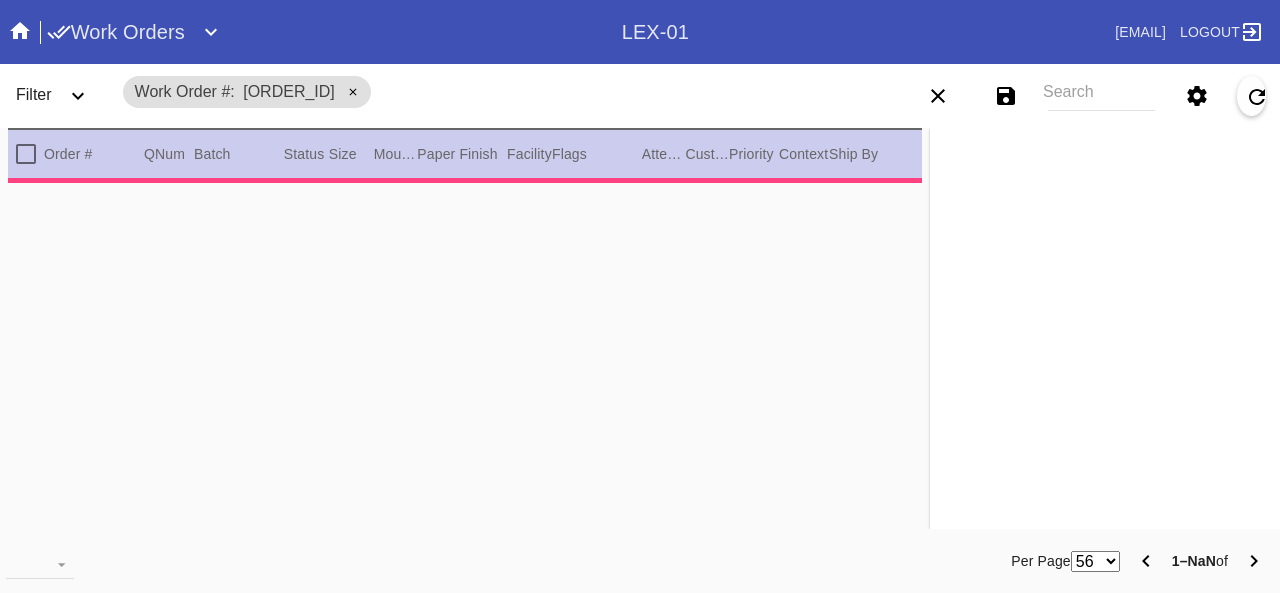 type on "dry mount the photo and hinge the brass plate." 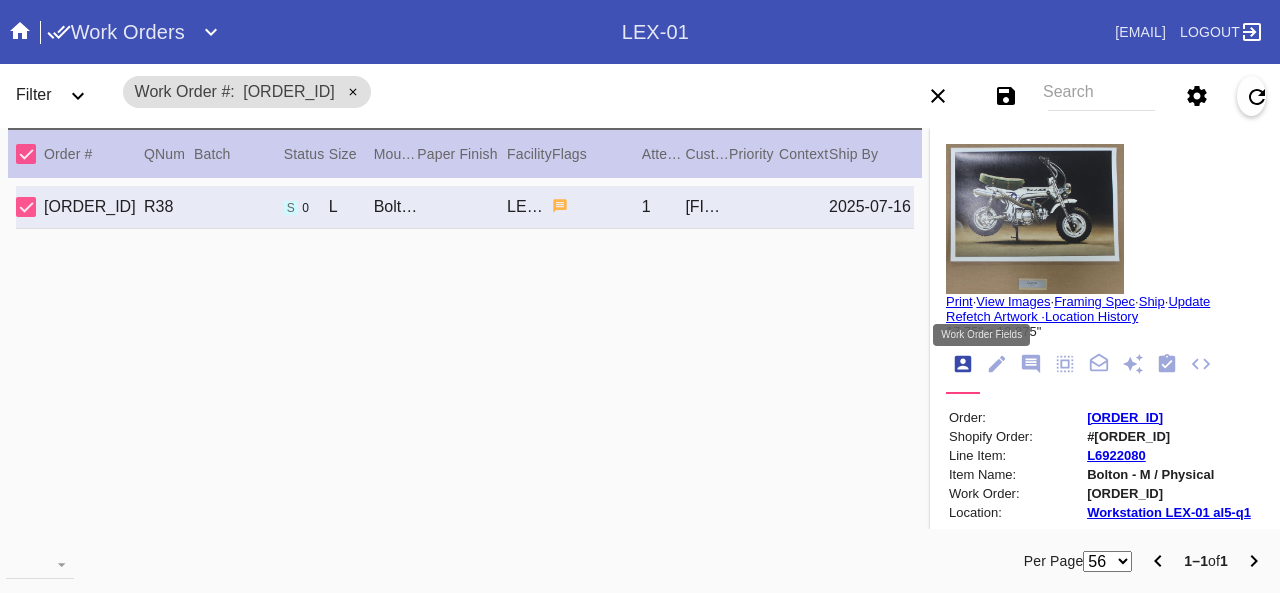 click 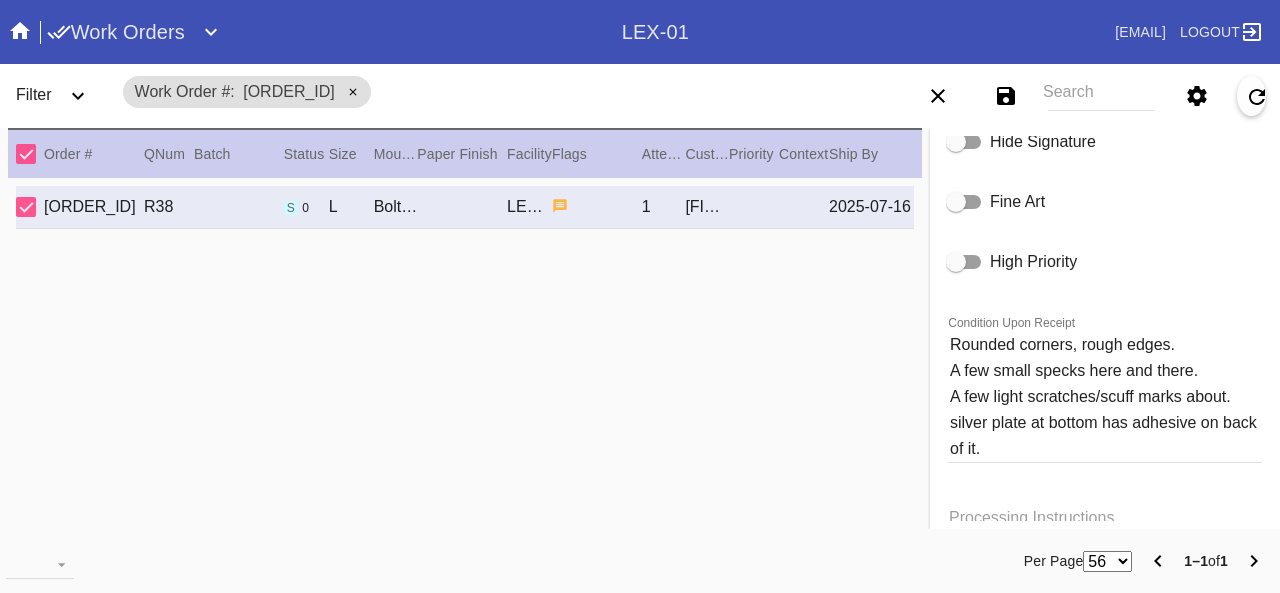 scroll, scrollTop: 1600, scrollLeft: 0, axis: vertical 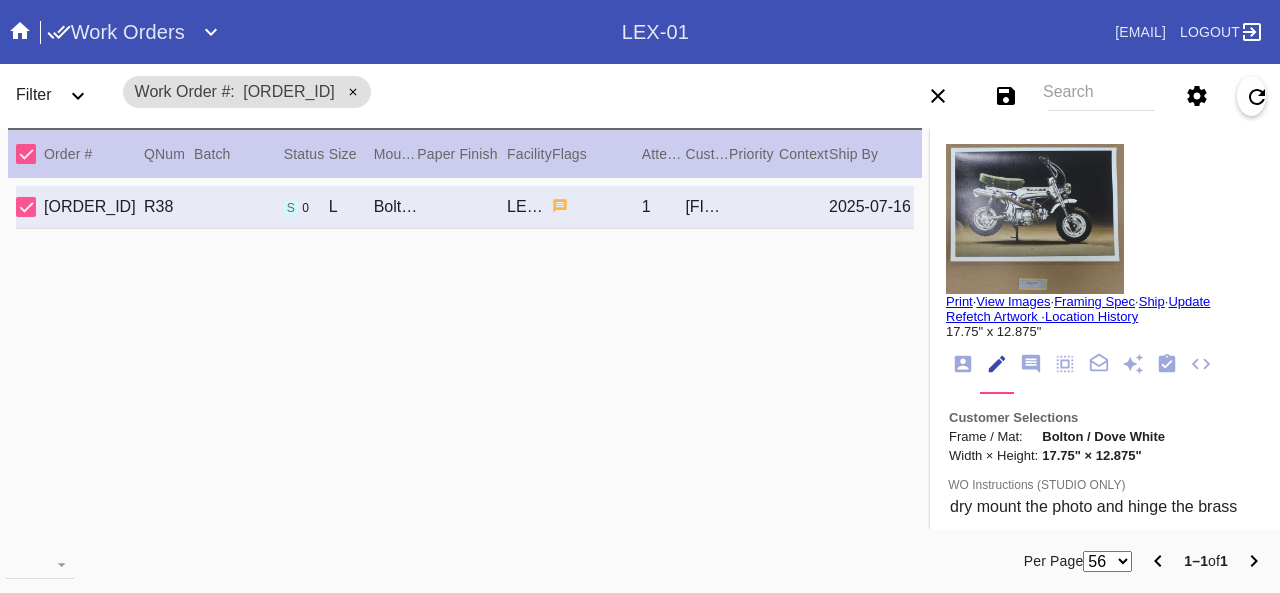 click at bounding box center (1035, 219) 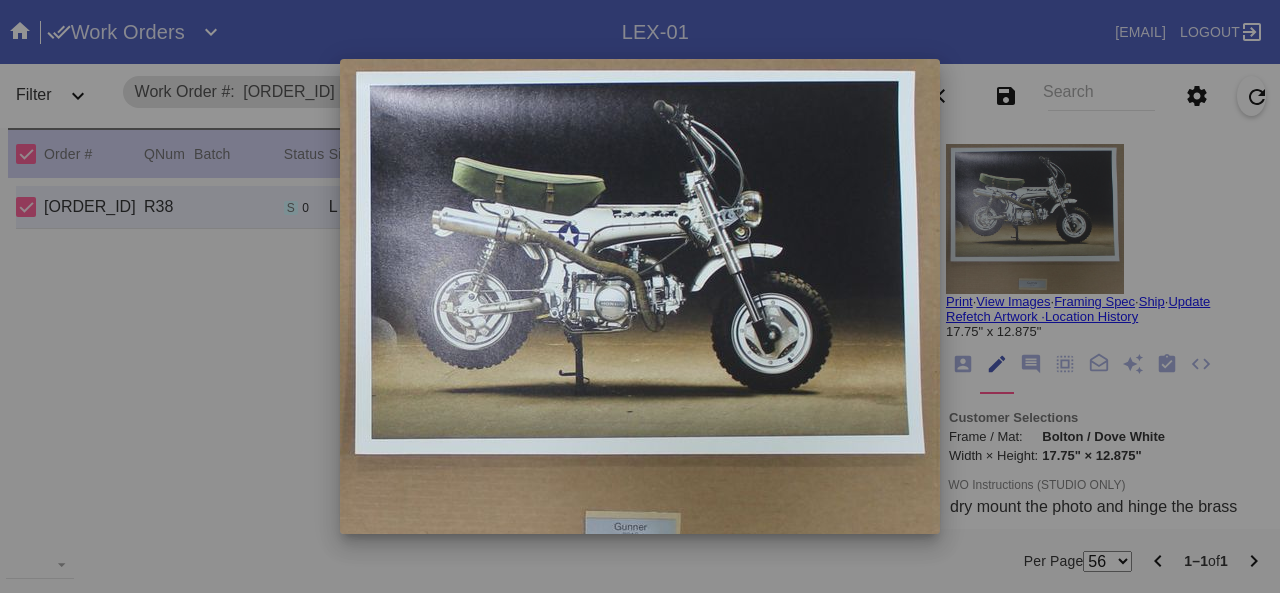 click at bounding box center [640, 296] 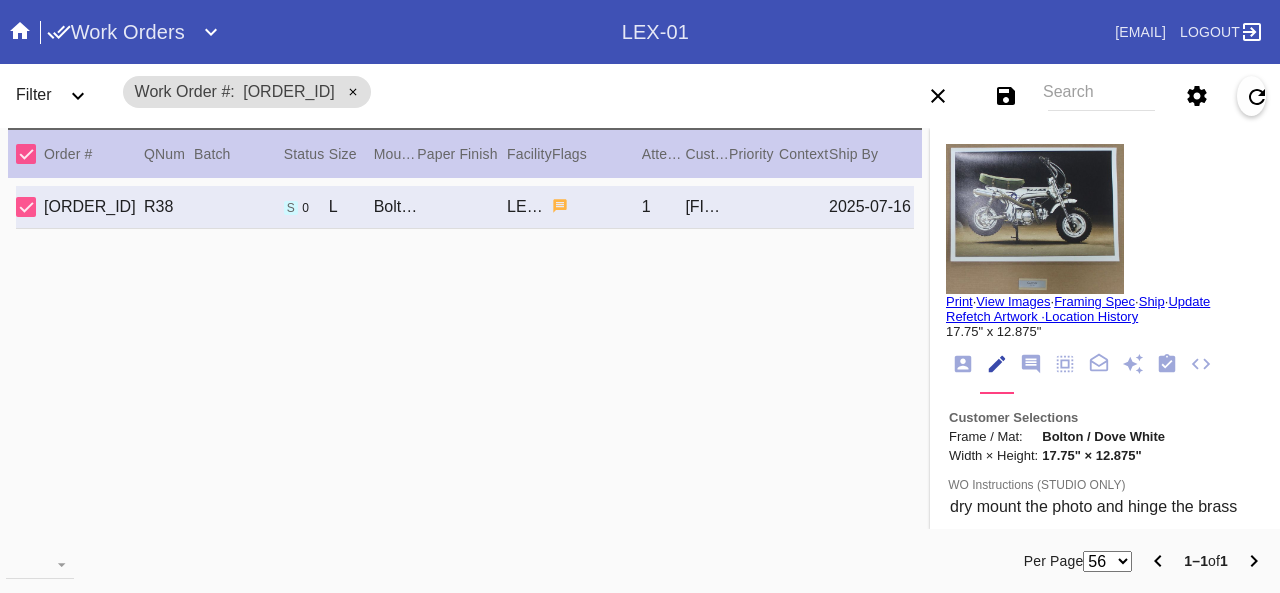 click on "View Images" at bounding box center [1013, 301] 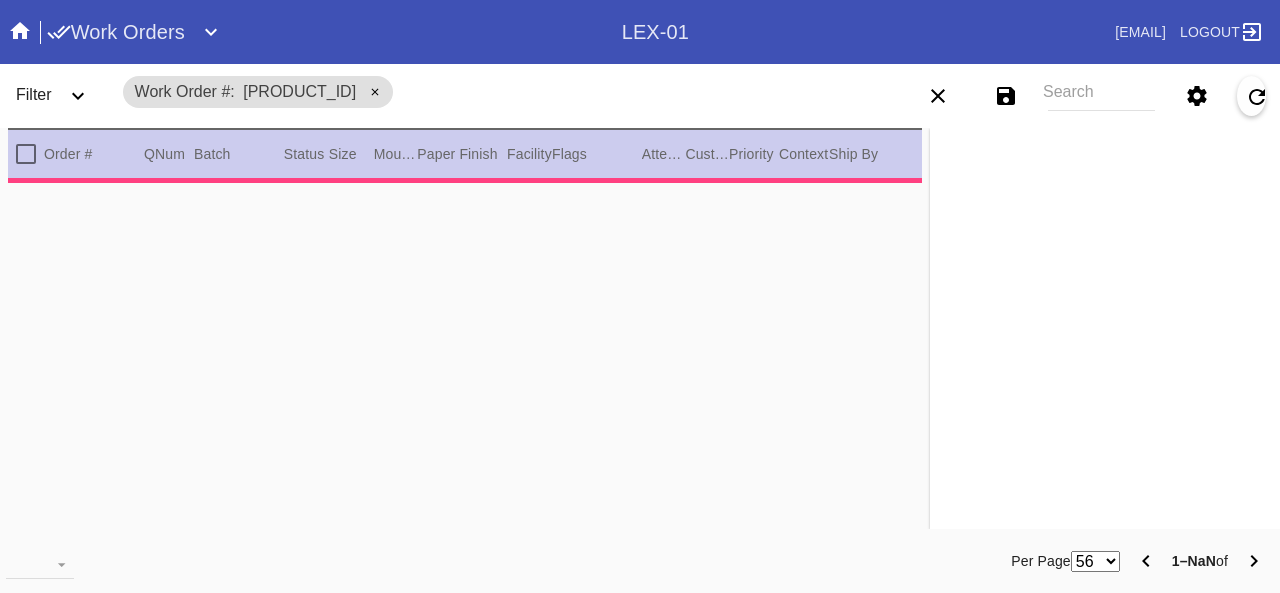 scroll, scrollTop: 0, scrollLeft: 0, axis: both 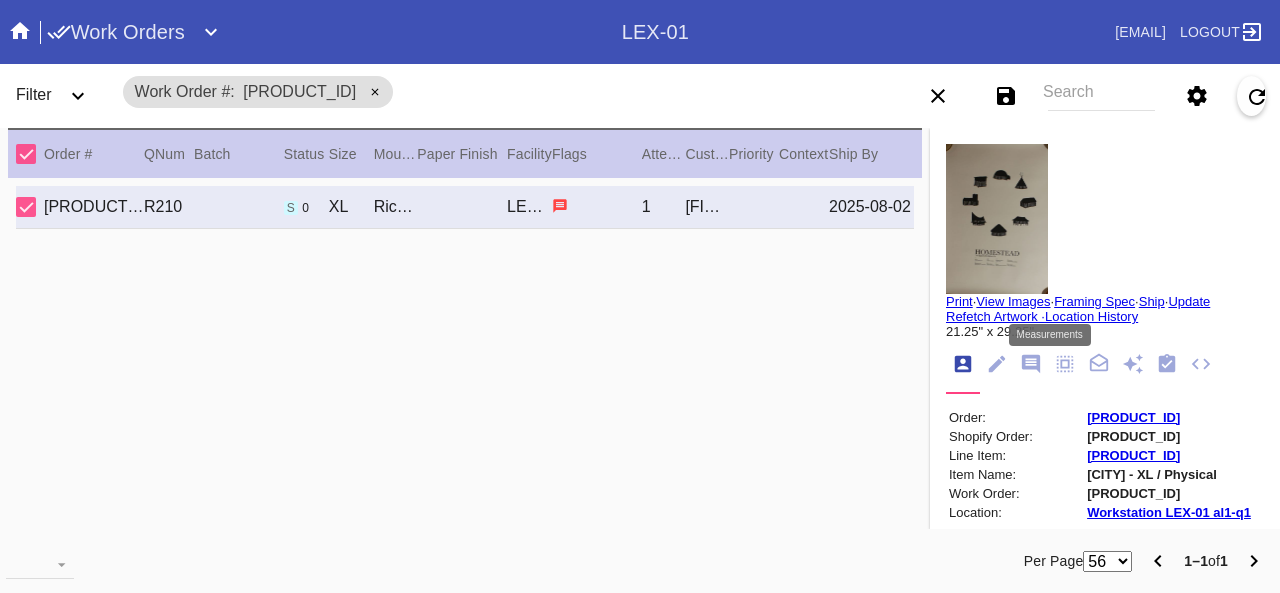 click 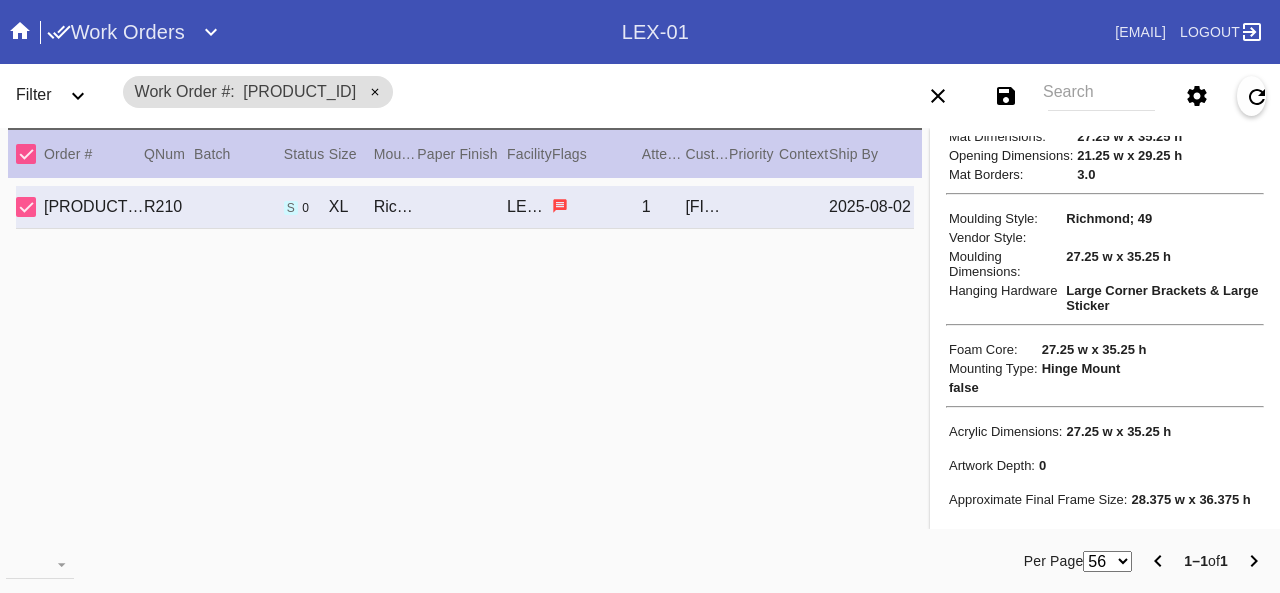 scroll, scrollTop: 357, scrollLeft: 0, axis: vertical 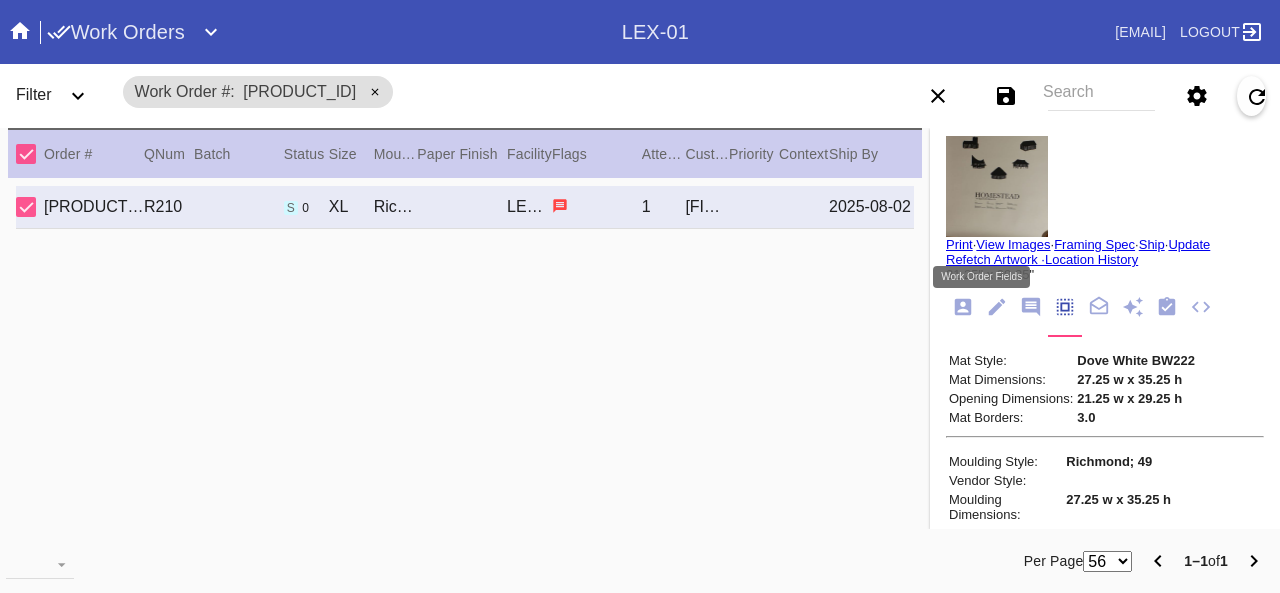 click 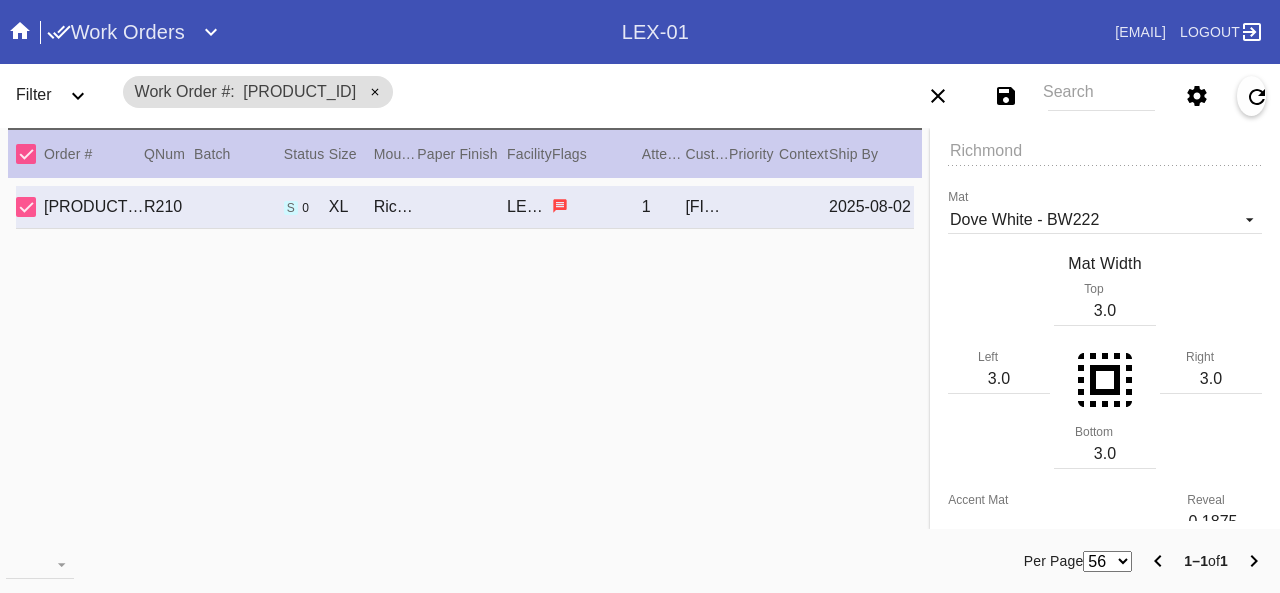 scroll, scrollTop: 457, scrollLeft: 0, axis: vertical 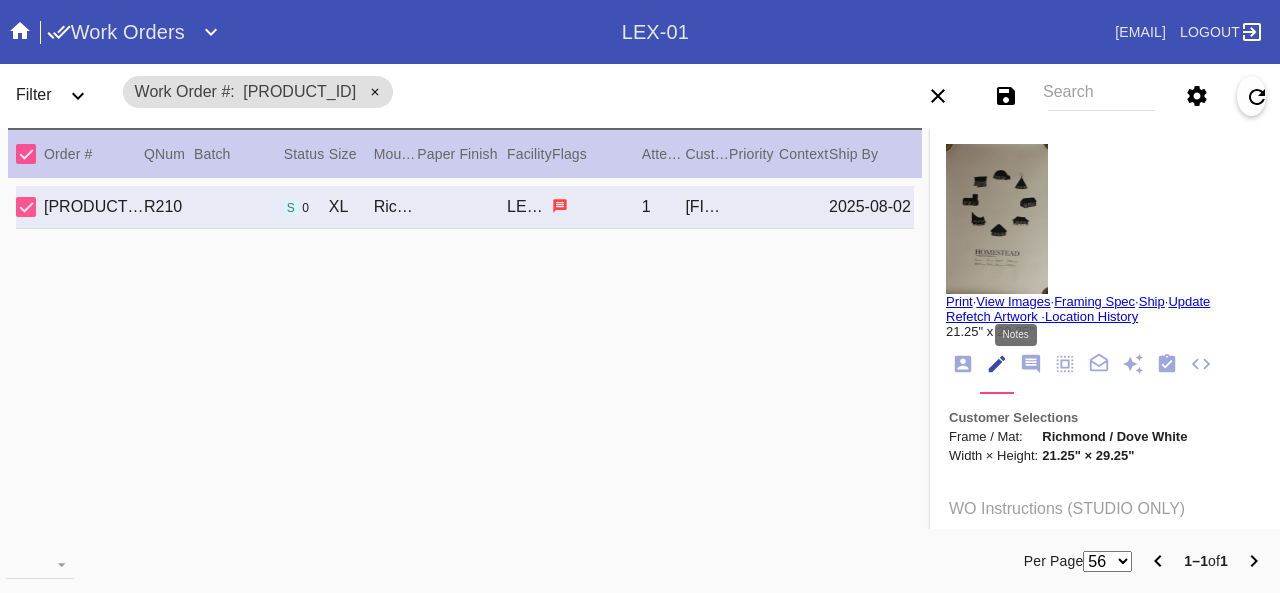 click 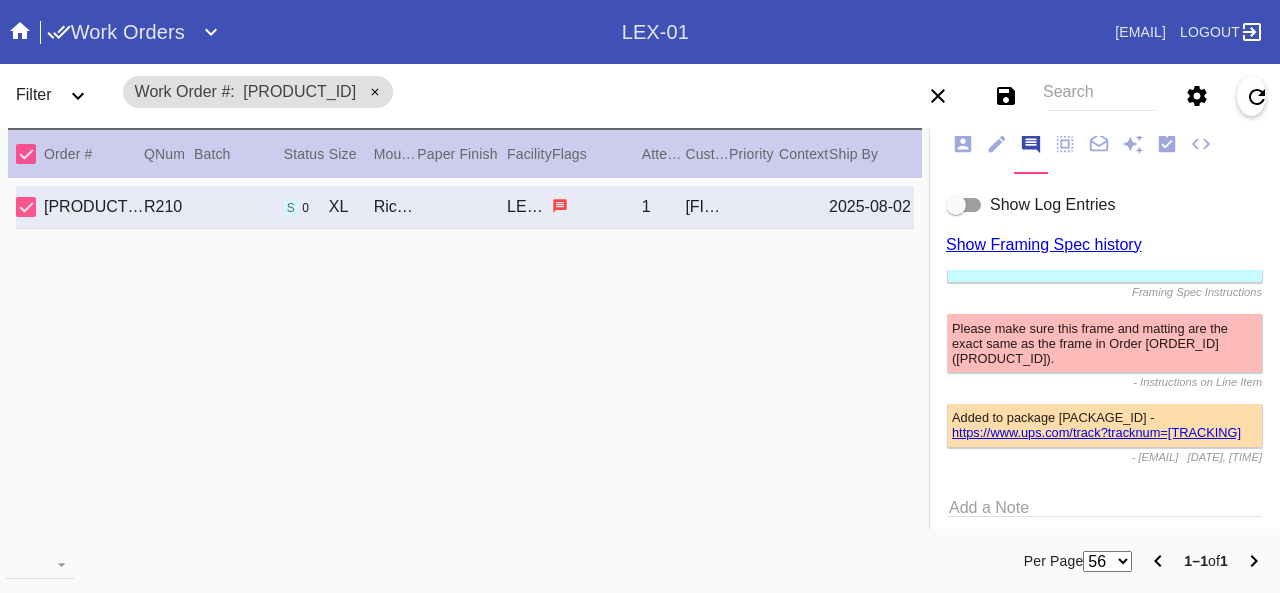 scroll, scrollTop: 300, scrollLeft: 0, axis: vertical 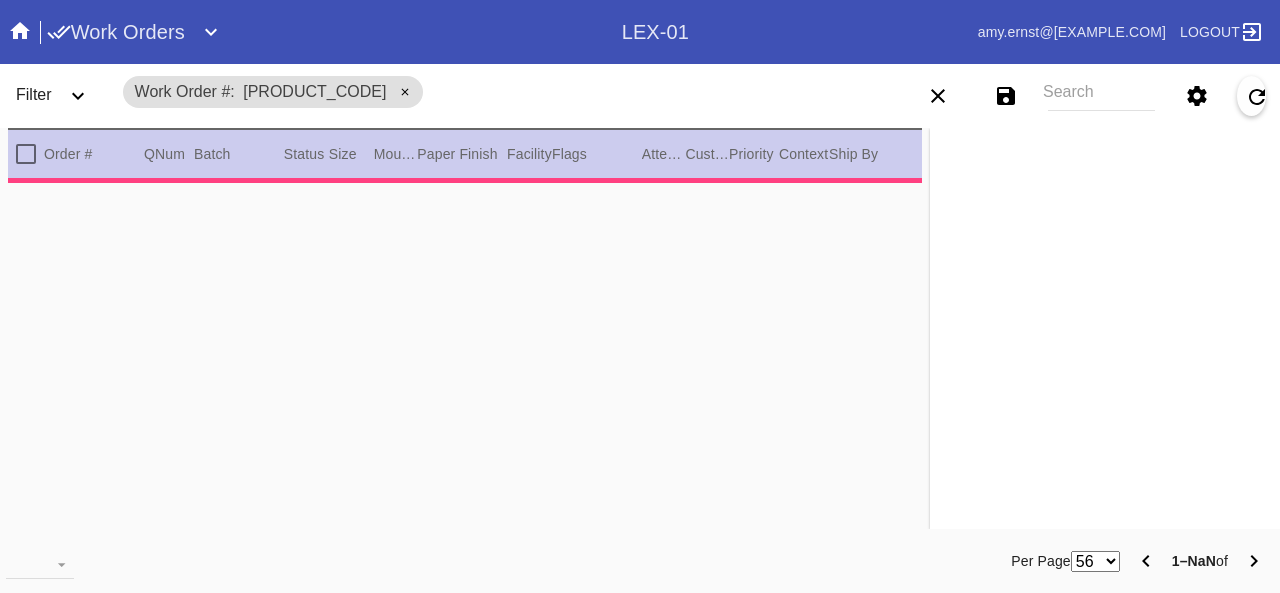 type on "Show signature." 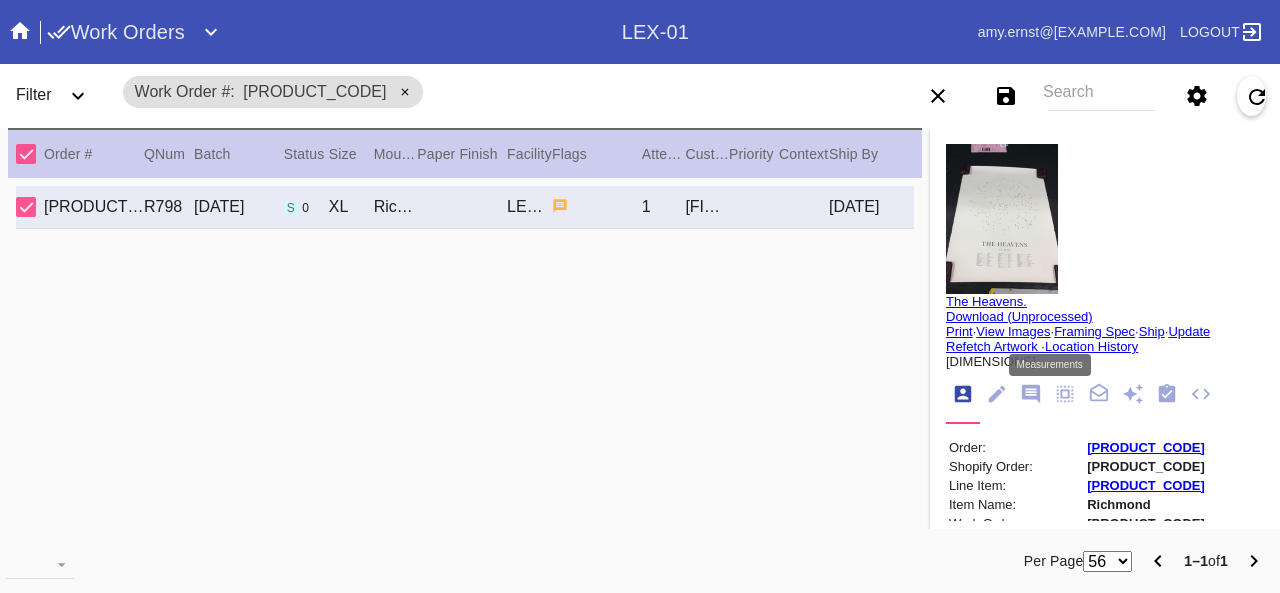 click 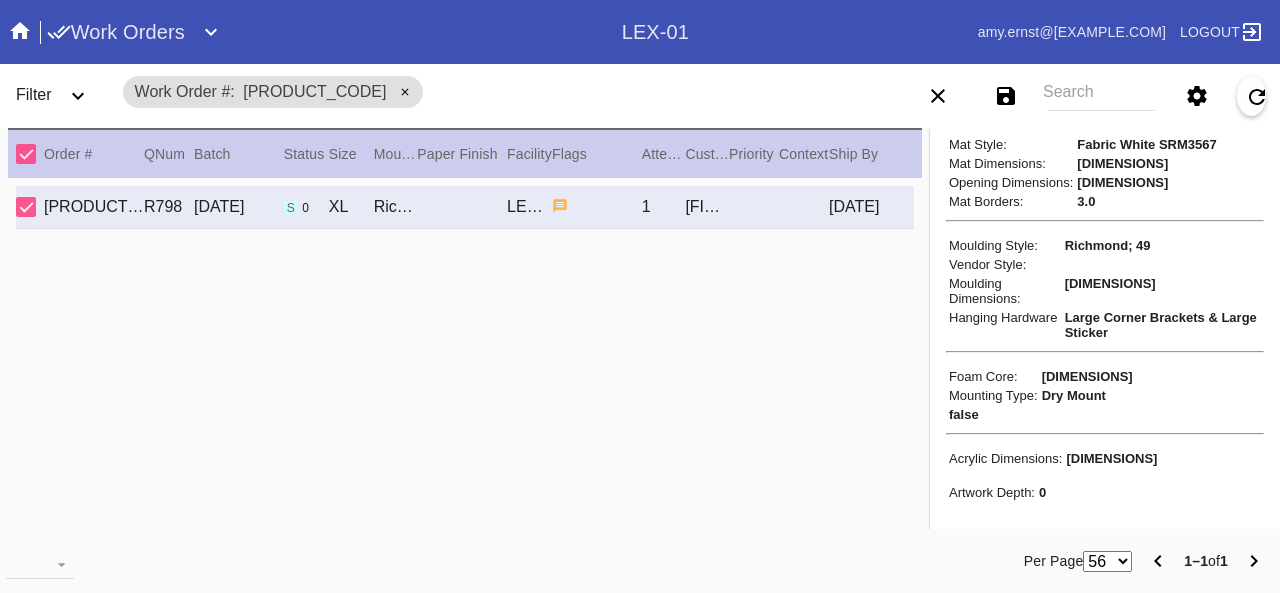 scroll, scrollTop: 388, scrollLeft: 0, axis: vertical 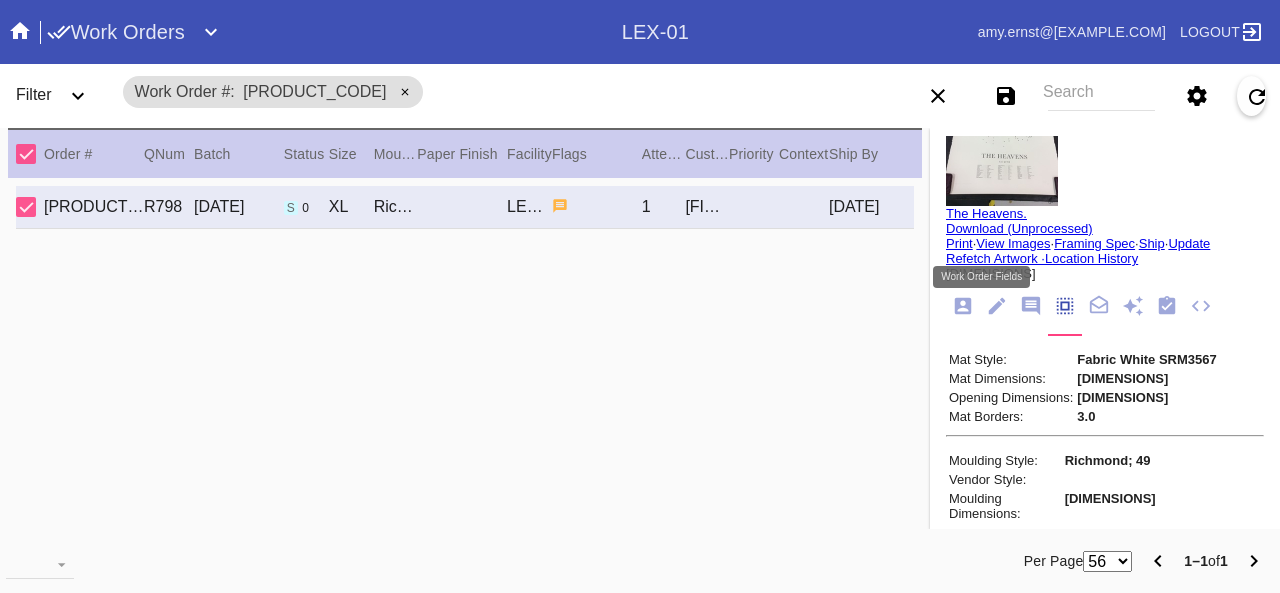 click 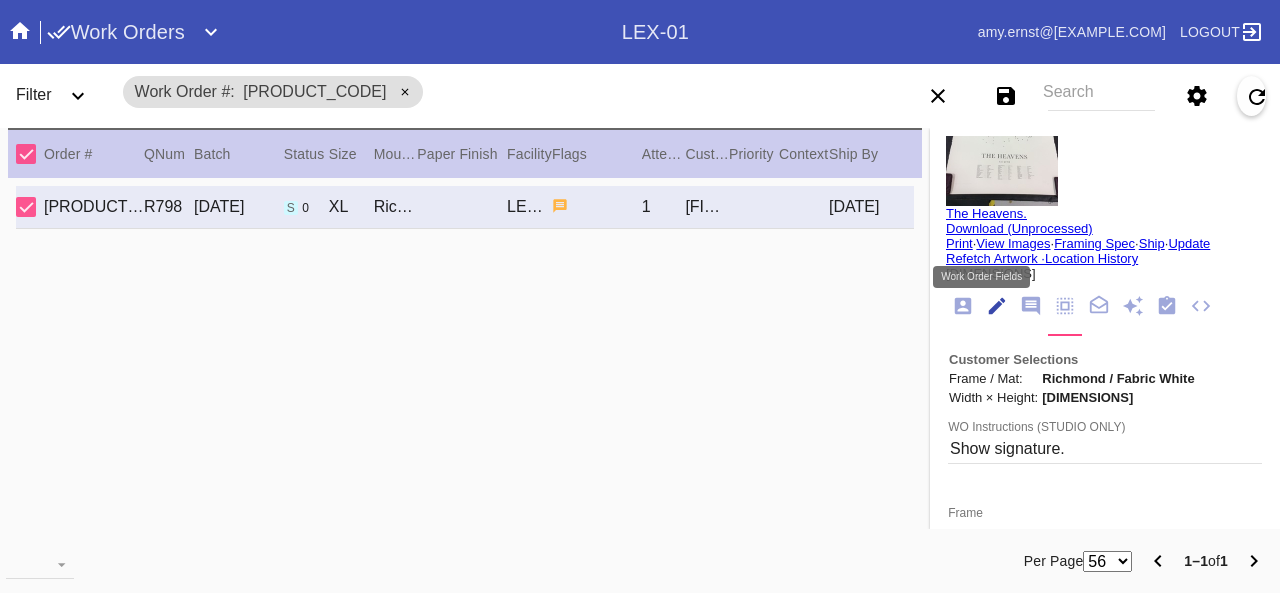 scroll, scrollTop: 73, scrollLeft: 0, axis: vertical 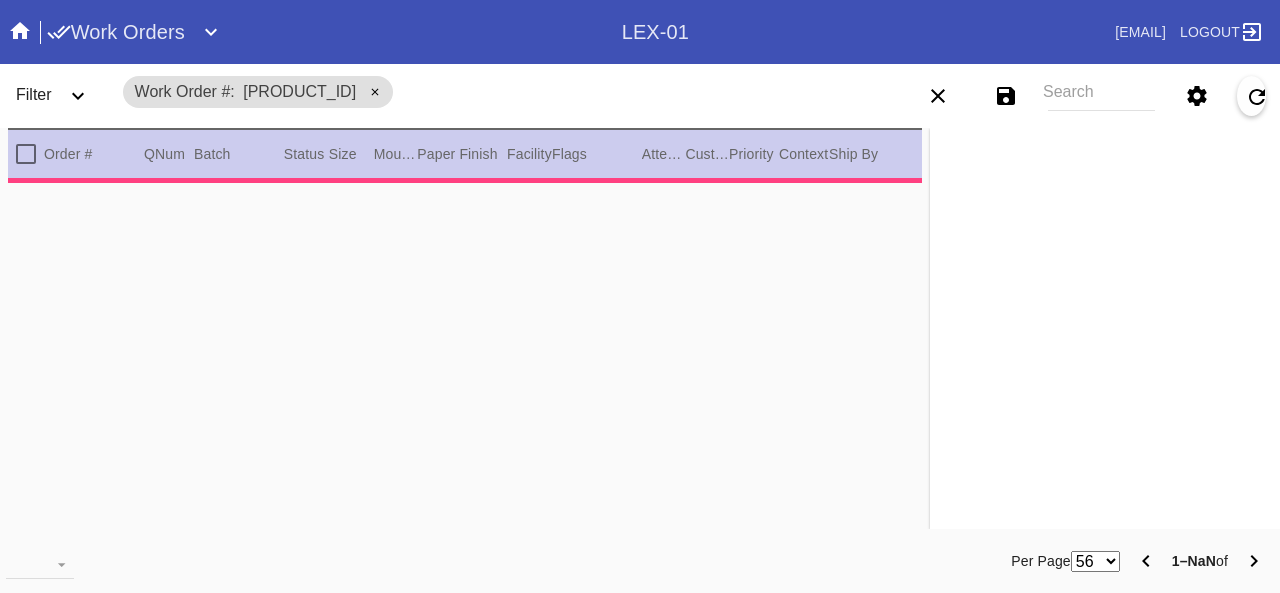 type on "1.5" 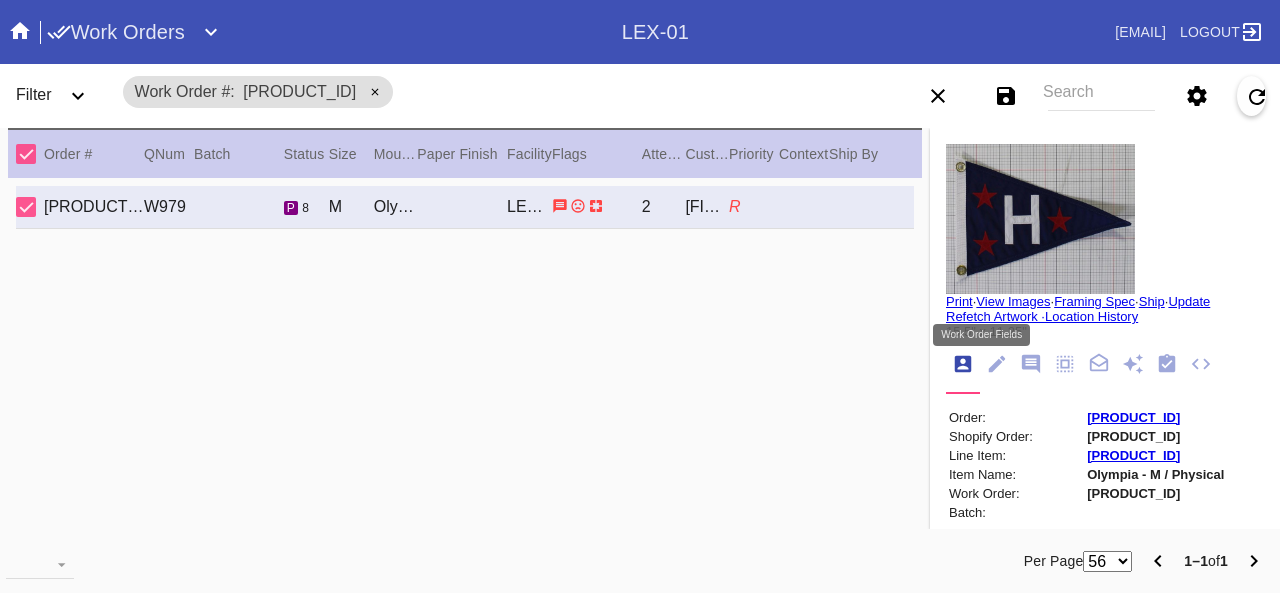 click 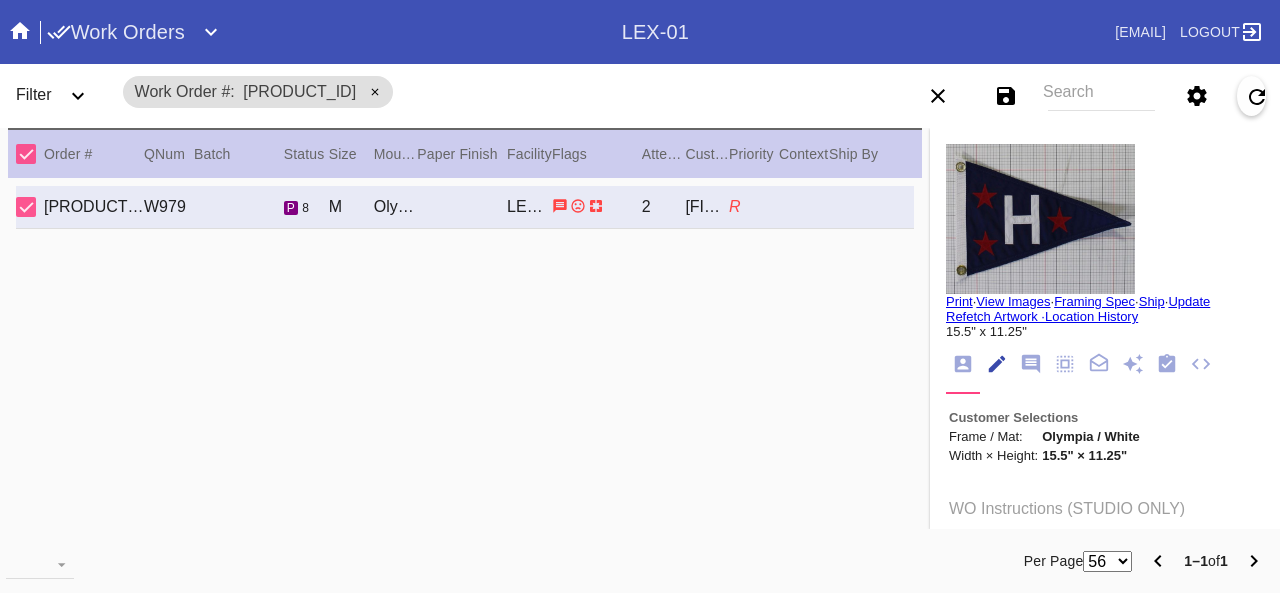 scroll, scrollTop: 73, scrollLeft: 0, axis: vertical 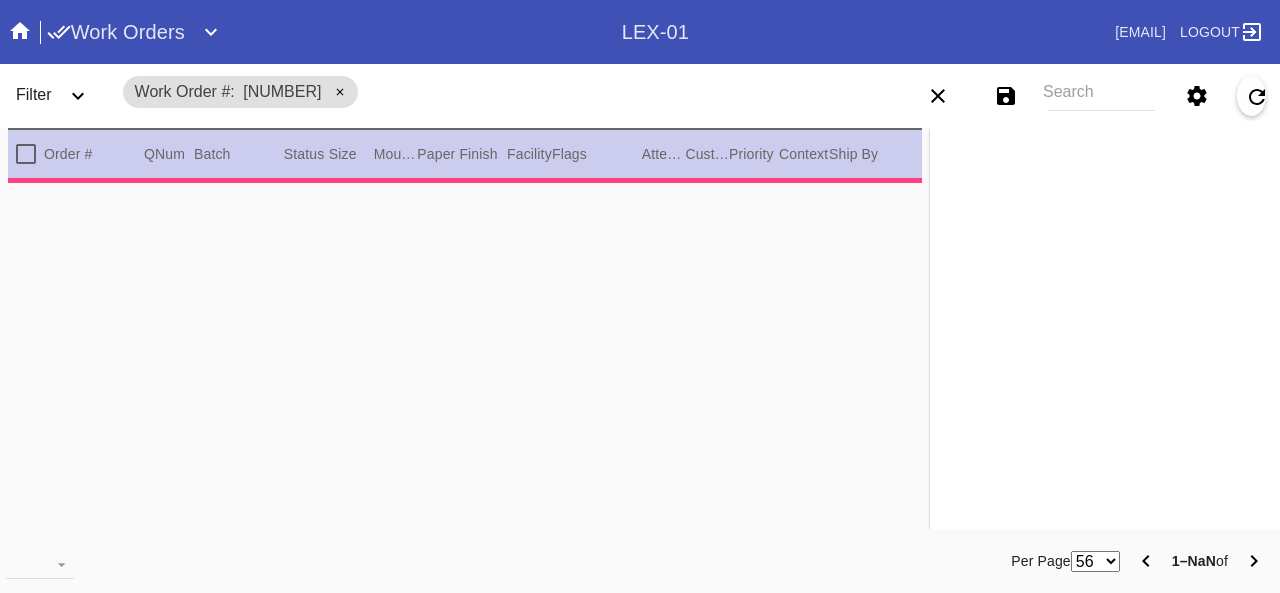 type on "1.5" 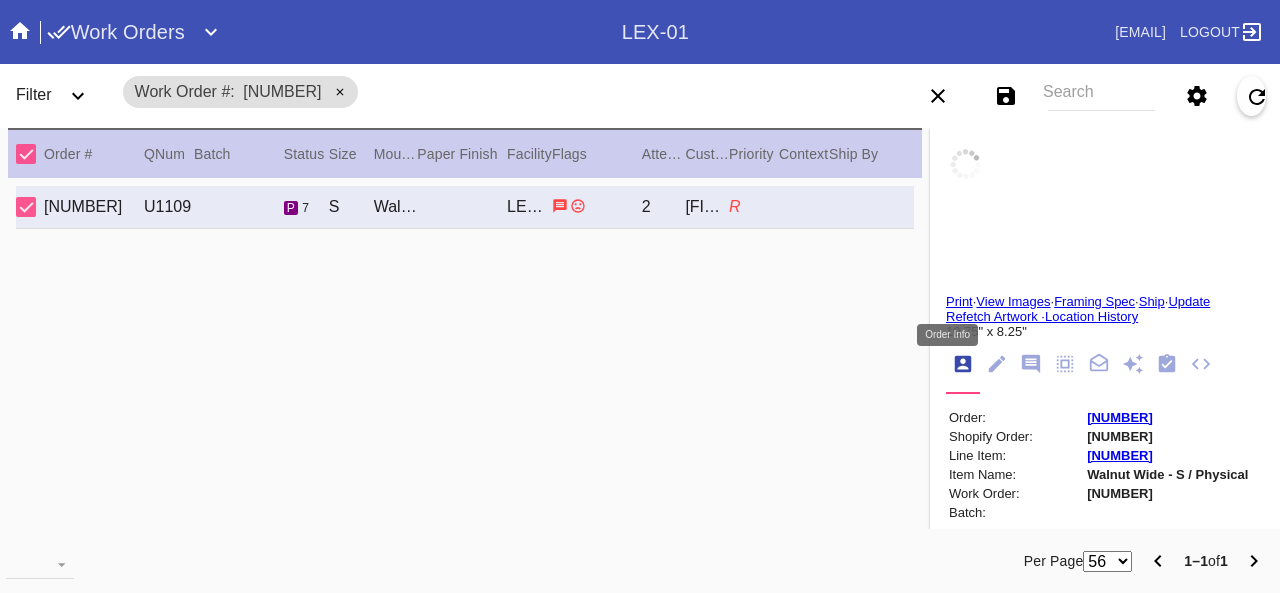 click 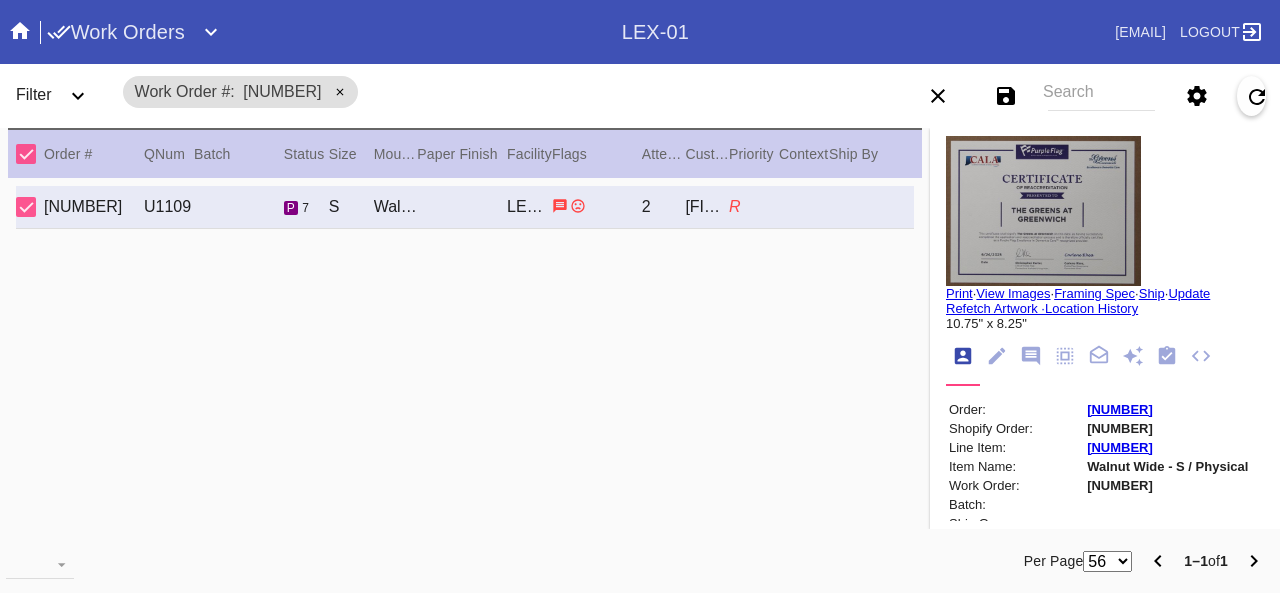 scroll, scrollTop: 0, scrollLeft: 0, axis: both 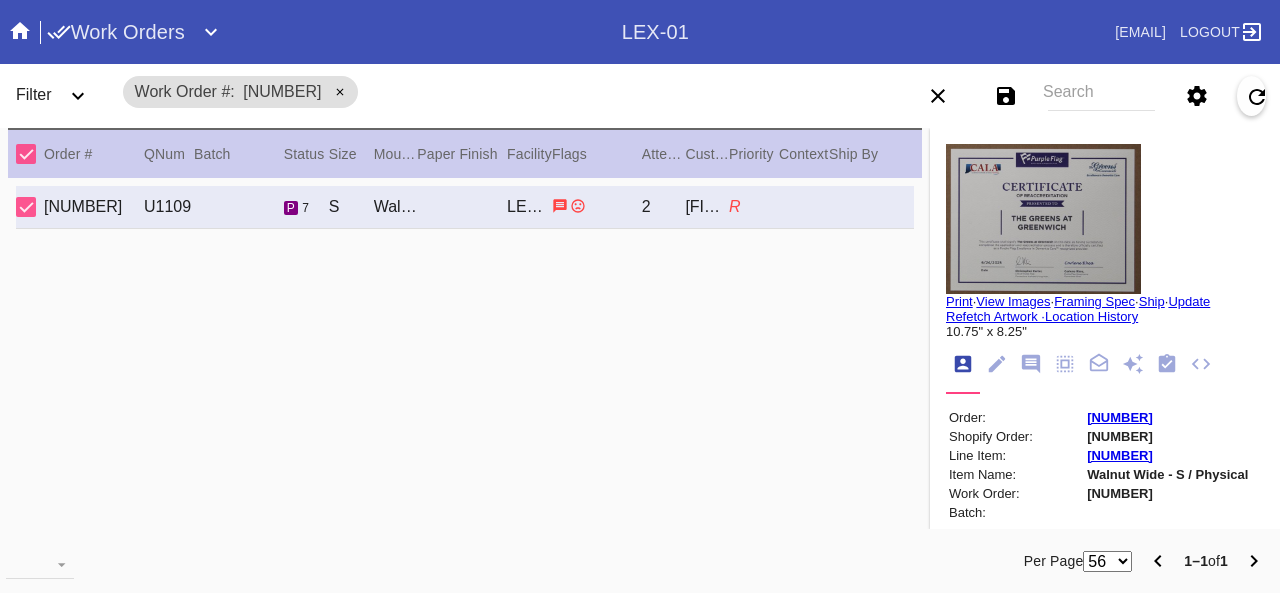click 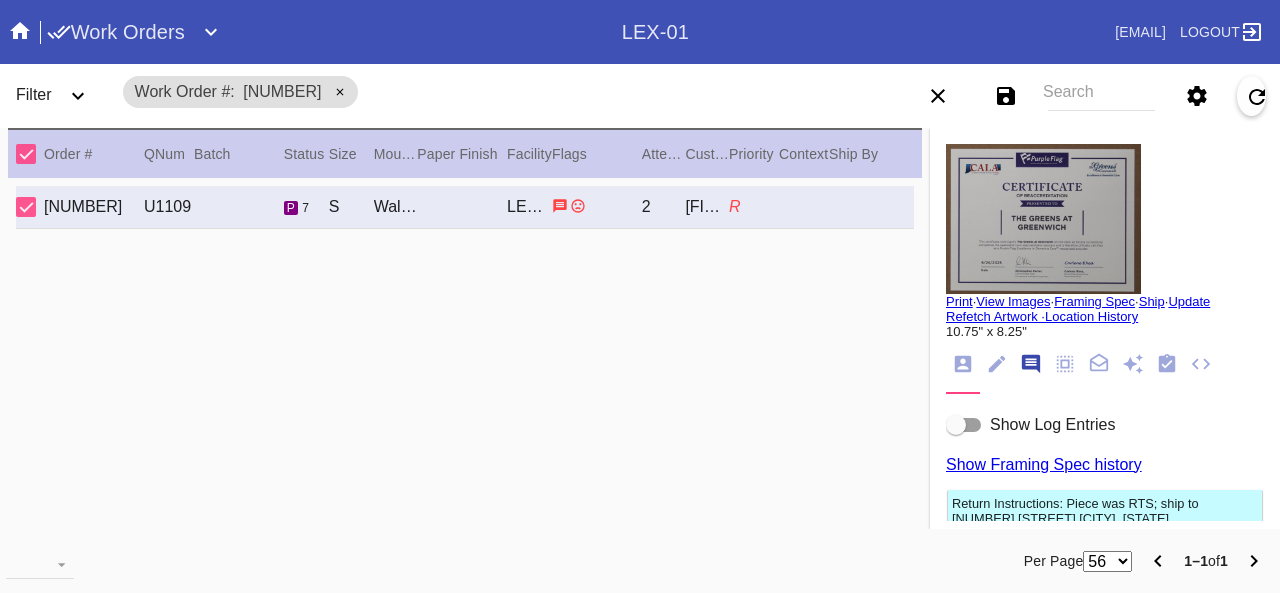 scroll, scrollTop: 122, scrollLeft: 0, axis: vertical 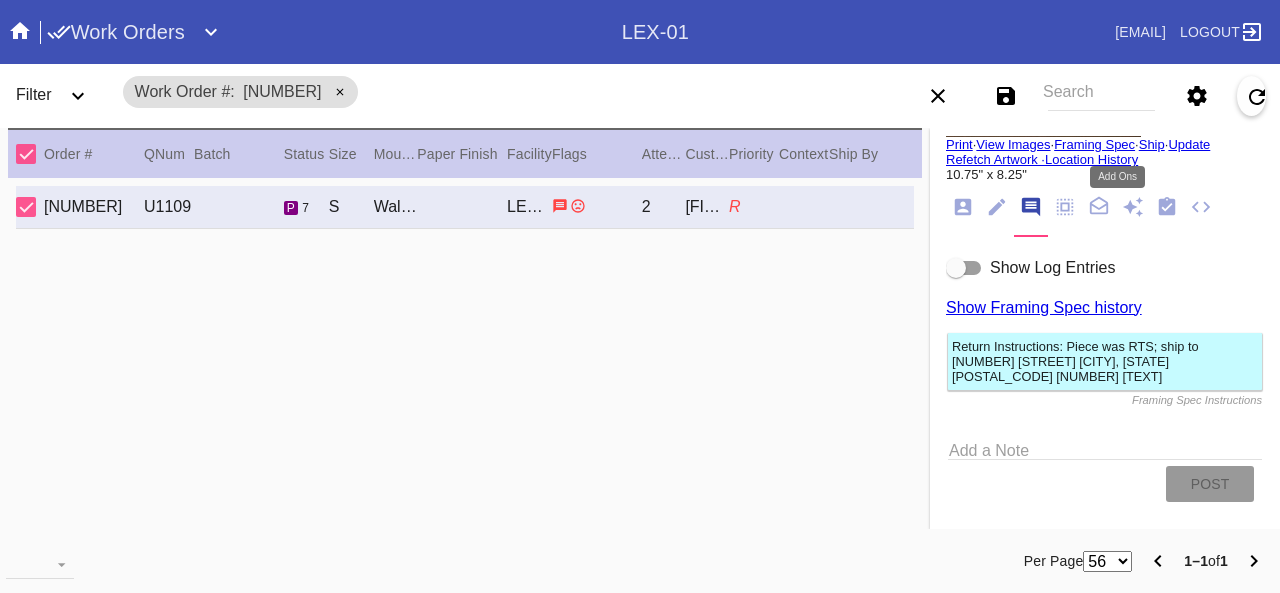 click 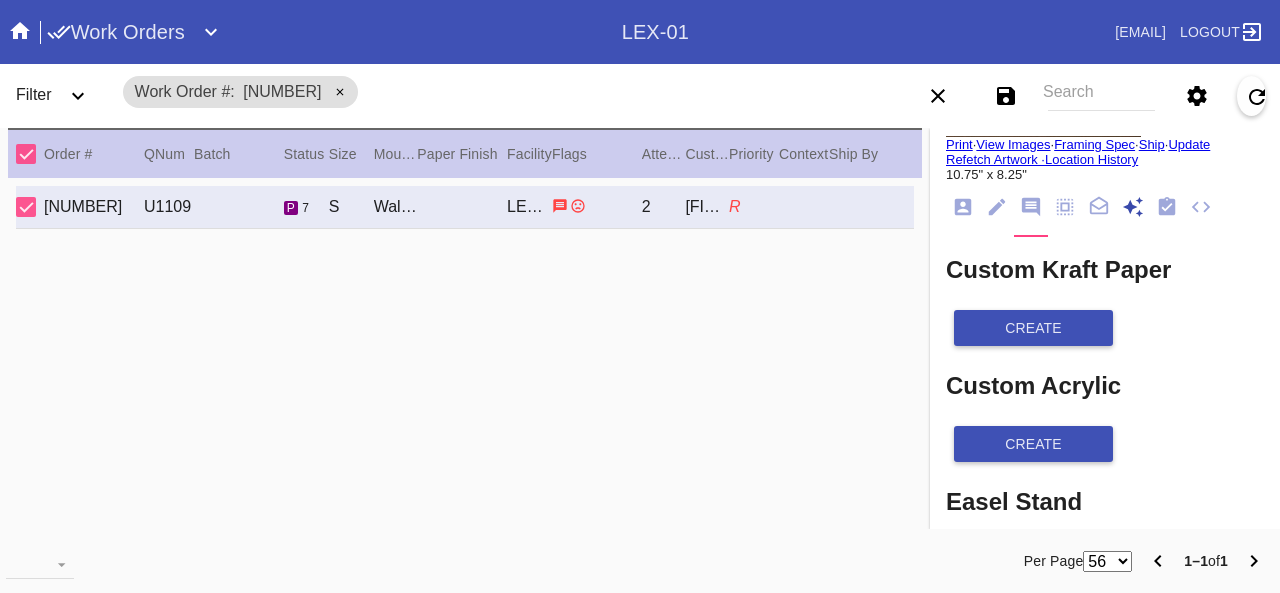 scroll, scrollTop: 269, scrollLeft: 0, axis: vertical 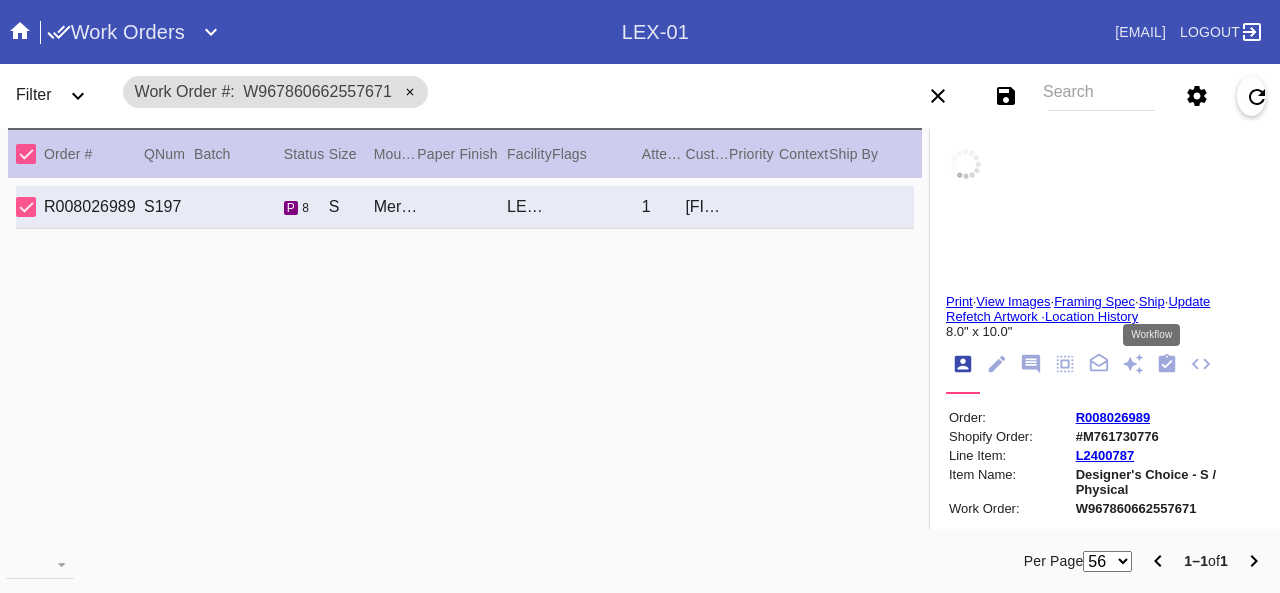 click 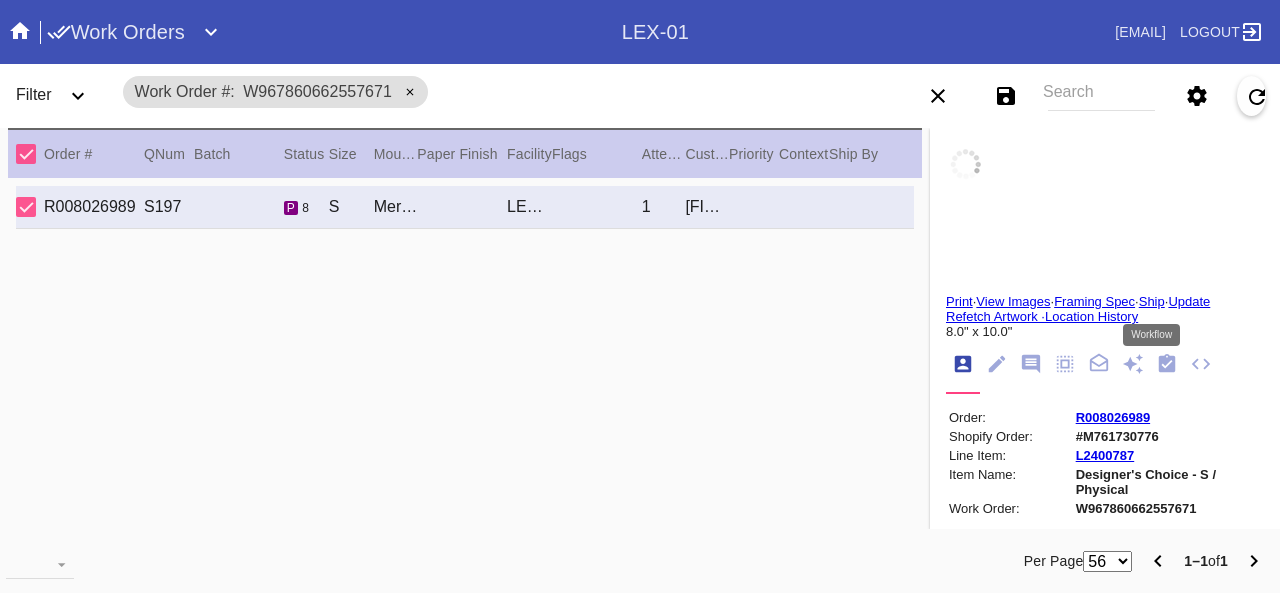 scroll, scrollTop: 318, scrollLeft: 0, axis: vertical 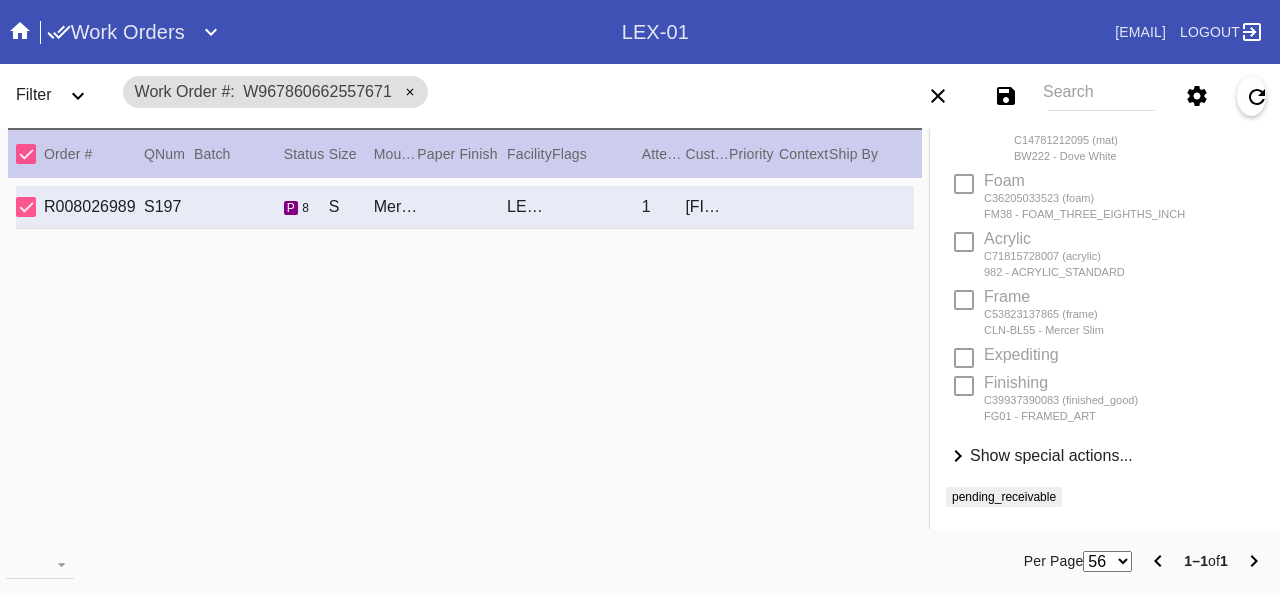 click on "Show special actions..." at bounding box center (1051, 455) 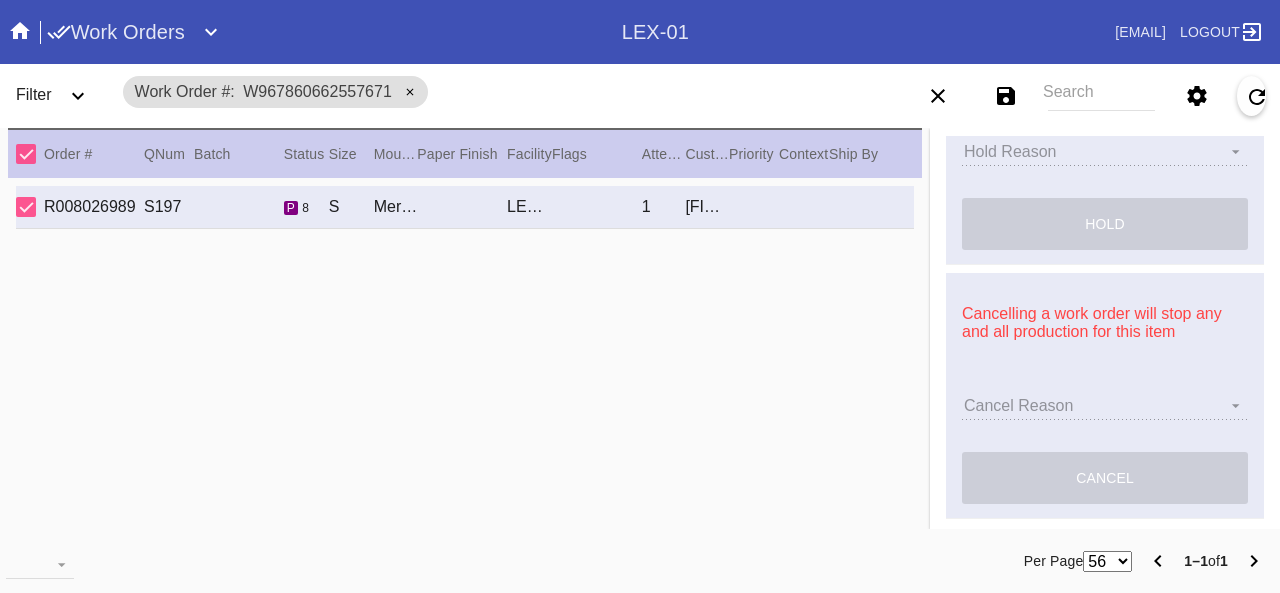 scroll, scrollTop: 970, scrollLeft: 0, axis: vertical 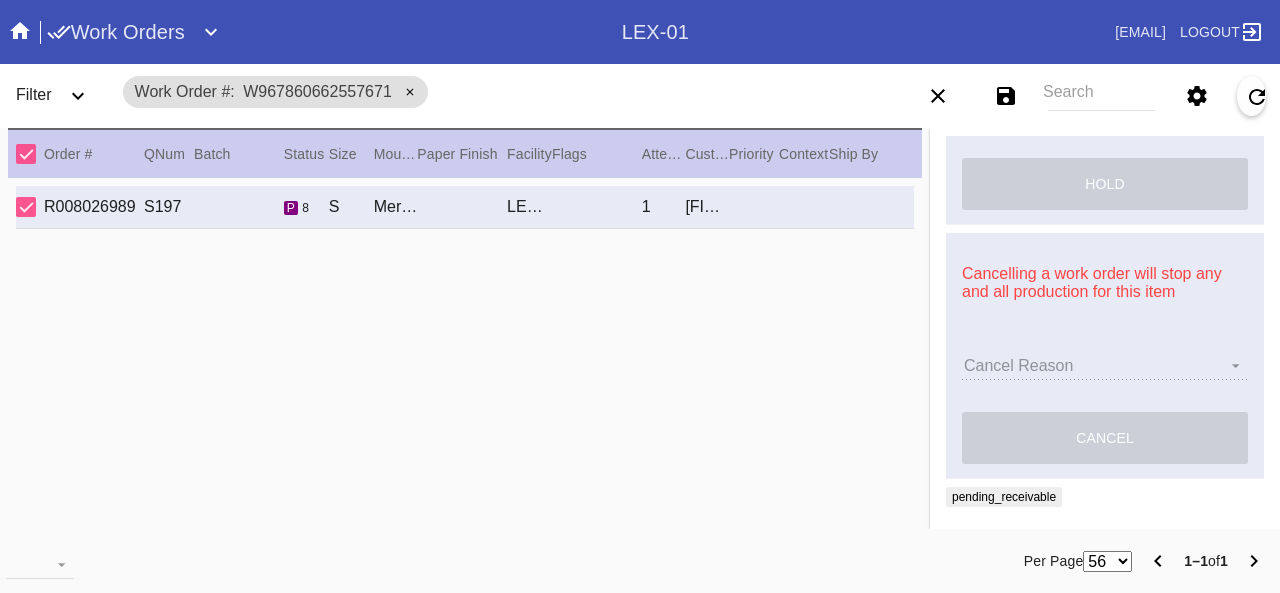 click on "Cancel Reason Customer mid-stream change: Accent mat addition Customer mid-stream change: Add frame stand Customer mid-stream change: Conveyance type change Customer mid-stream change: Designer's choice change Customer mid-stream change: Image change Customer mid-stream change: Mat width change Customer mid-stream change: Mounting type change Customer mid-stream change: Overnight shipping speed Customer mid-stream change: Personalized mat change Customer mid-stream change: Size change Framebridge Cancel: Frame kit not offered Framebridge Cancel: Material too delicate Framebridge Cancel: Material too heavy Framebridge Cancel: Mounting type not offered Framebridge Cancel: Not necessary Framebridge Cancel: Oversize piece Framebridge Cancel: Piece too thick (shadowbox) Framebridge Cancel: Print quality Framebridge Cancel: Turn buttons not offered Other: Customer changed mind Other: Lost/Damaged art - no replacement available Other: Lost/Damaged art - no replacement desired" at bounding box center [1105, 365] 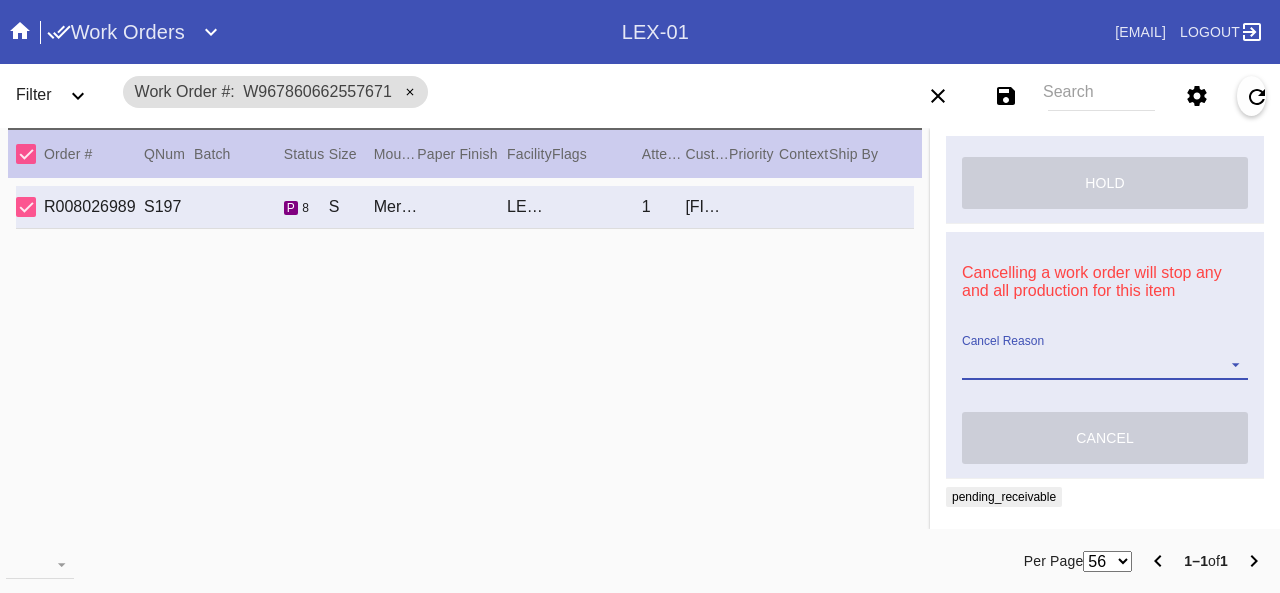 click on "Cancel Reason Customer mid-stream change: Accent mat addition Customer mid-stream change: Add frame stand Customer mid-stream change: Conveyance type change Customer mid-stream change: Designer's choice change Customer mid-stream change: Image change Customer mid-stream change: Mat width change Customer mid-stream change: Mounting type change Customer mid-stream change: Overnight shipping speed Customer mid-stream change: Personalized mat change Customer mid-stream change: Size change Framebridge Cancel: Frame kit not offered Framebridge Cancel: Material too delicate Framebridge Cancel: Material too heavy Framebridge Cancel: Mounting type not offered Framebridge Cancel: Not necessary Framebridge Cancel: Oversize piece Framebridge Cancel: Piece too thick (shadowbox) Framebridge Cancel: Print quality Framebridge Cancel: Turn buttons not offered Other: Customer changed mind Other: Lost/Damaged art - no replacement available Other: Lost/Damaged art - no replacement desired" at bounding box center [1105, 365] 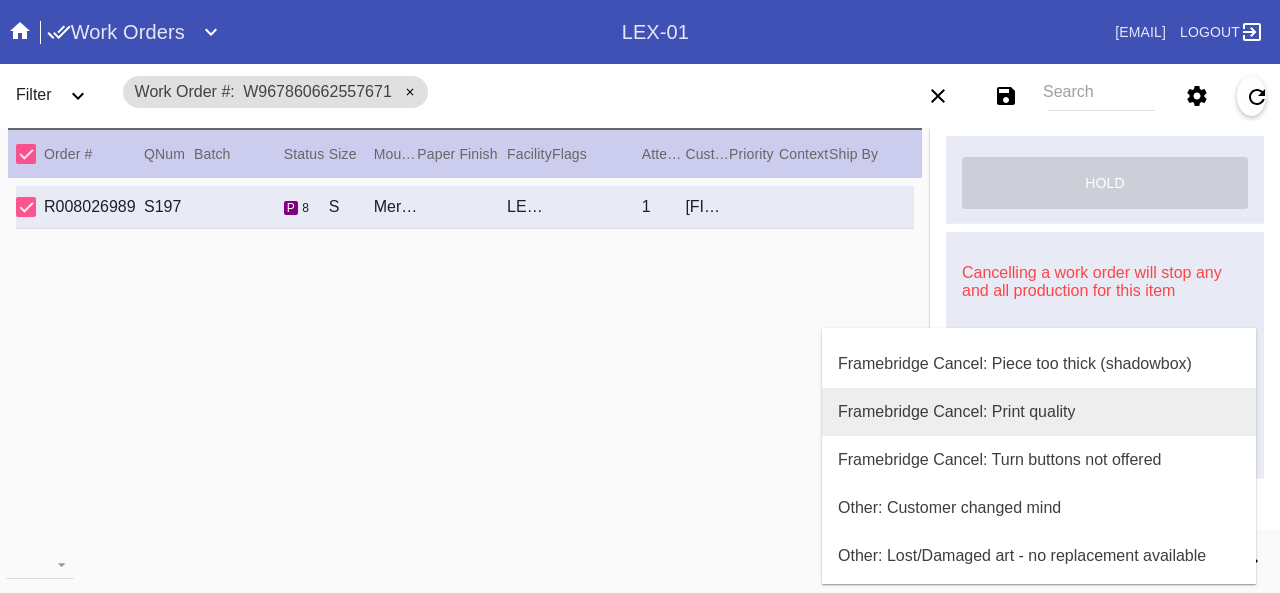 scroll, scrollTop: 800, scrollLeft: 0, axis: vertical 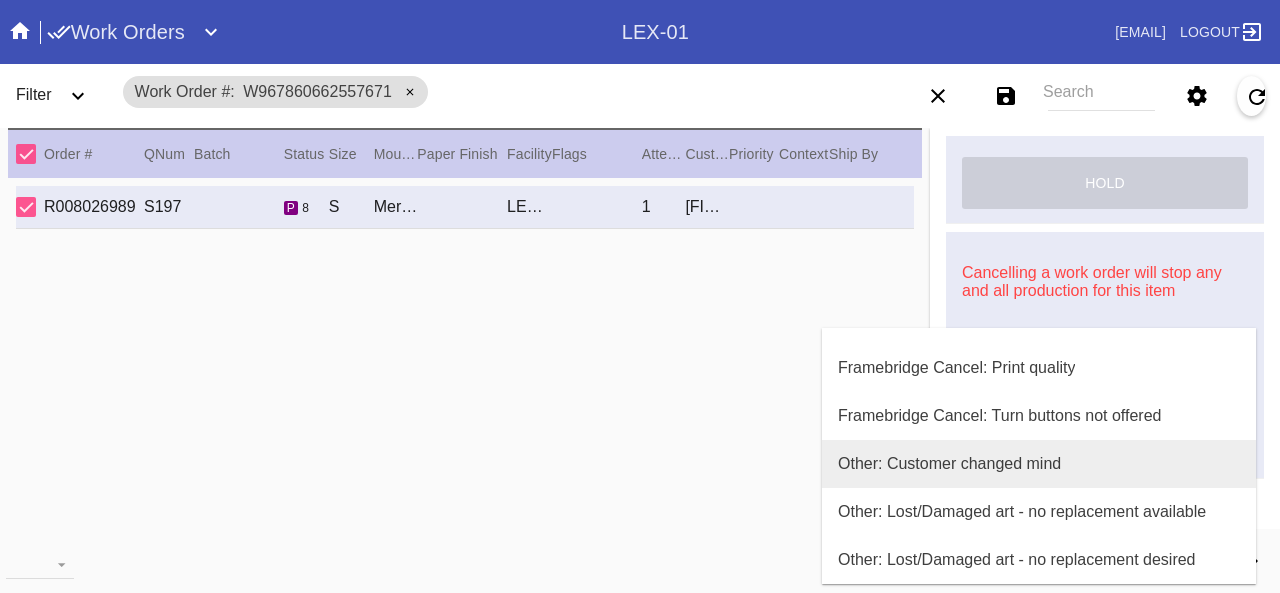 click on "Other: Customer changed mind" at bounding box center [949, 464] 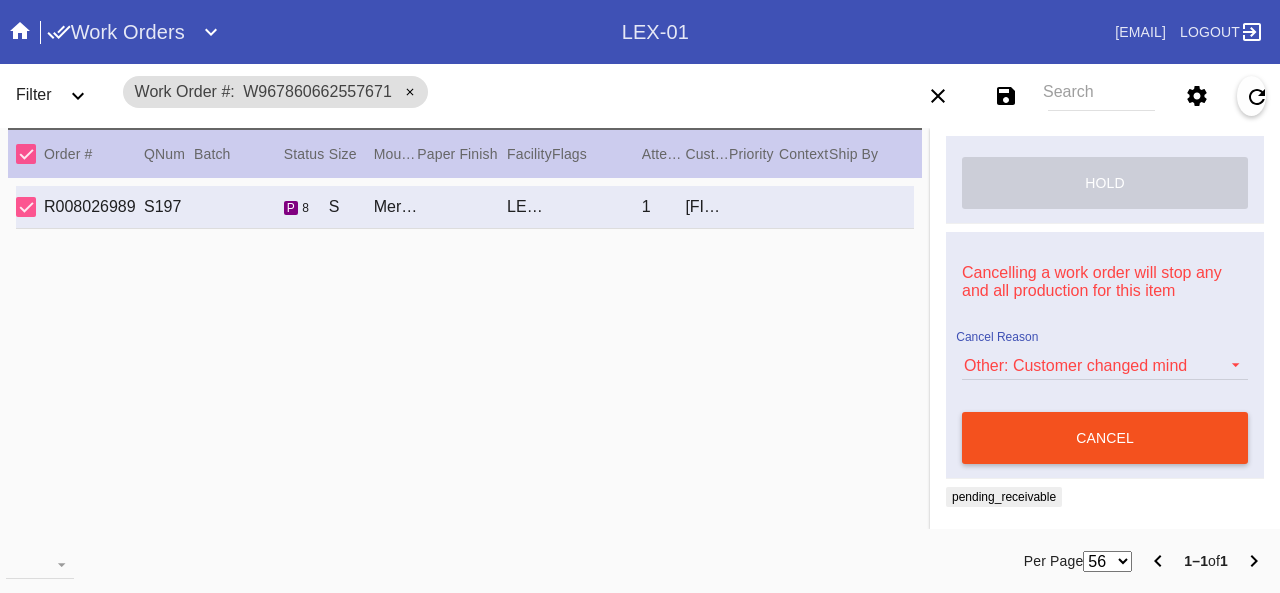 click on "cancel" at bounding box center (1105, 438) 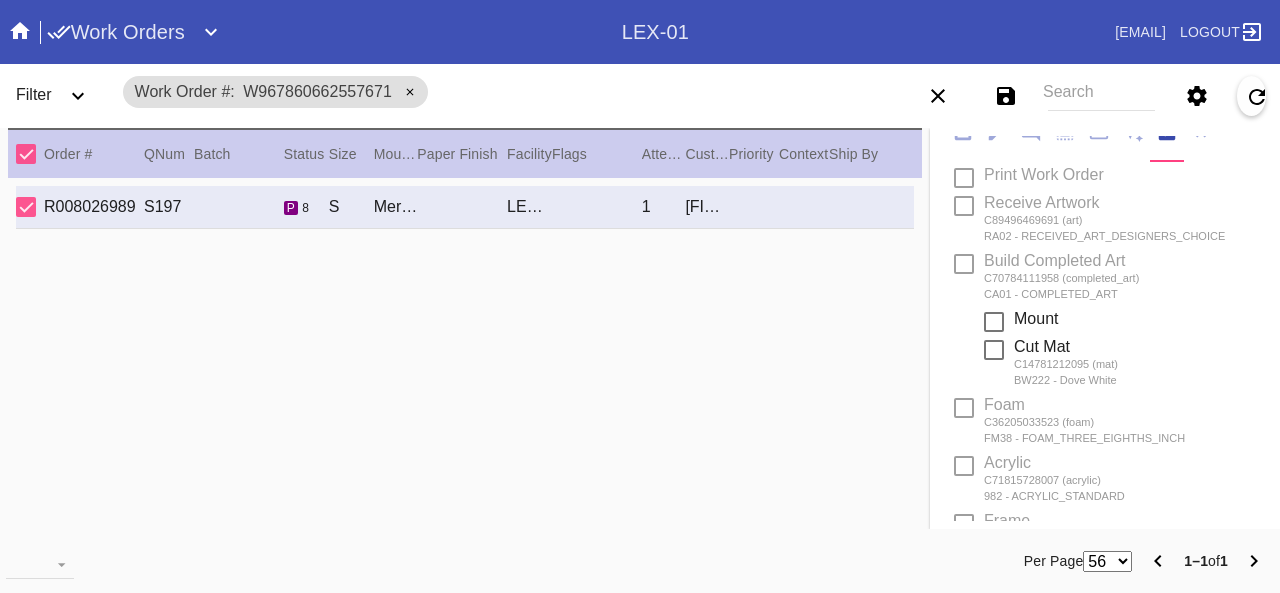 scroll, scrollTop: 0, scrollLeft: 0, axis: both 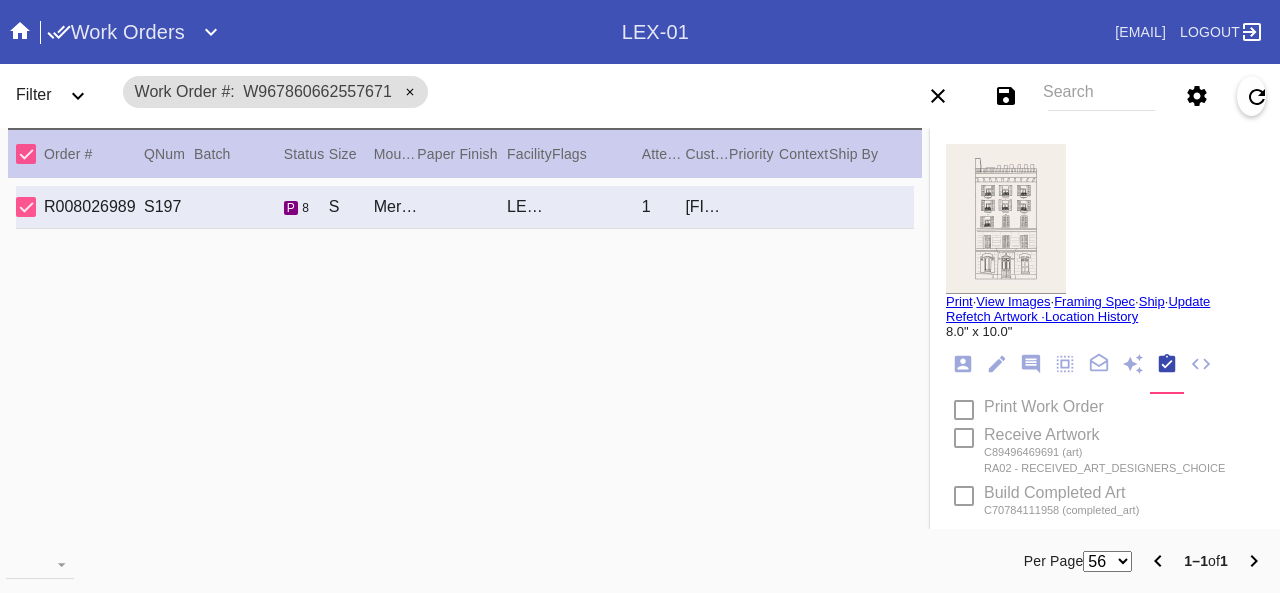 click 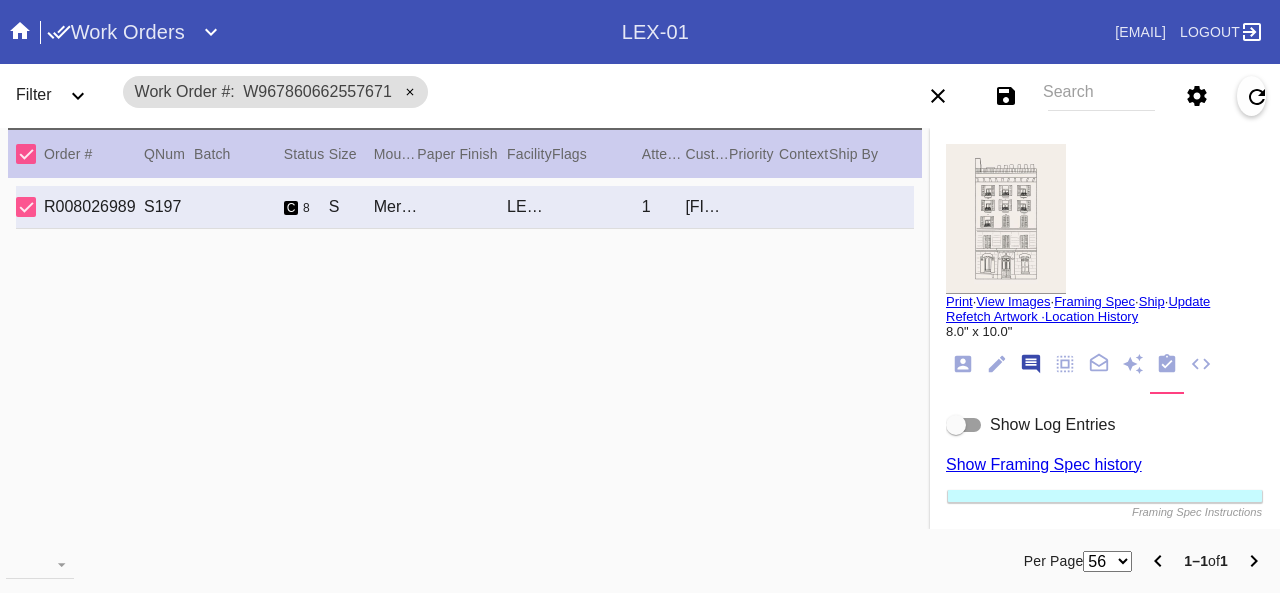 scroll, scrollTop: 122, scrollLeft: 0, axis: vertical 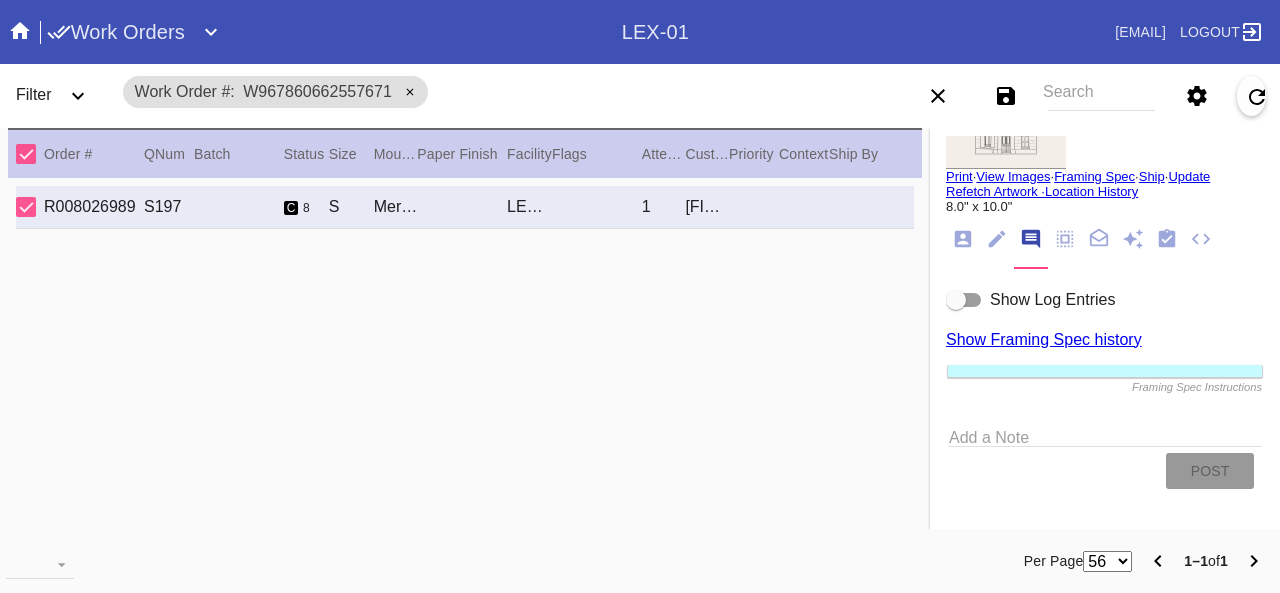 click on "Add a Note" at bounding box center (1105, 434) 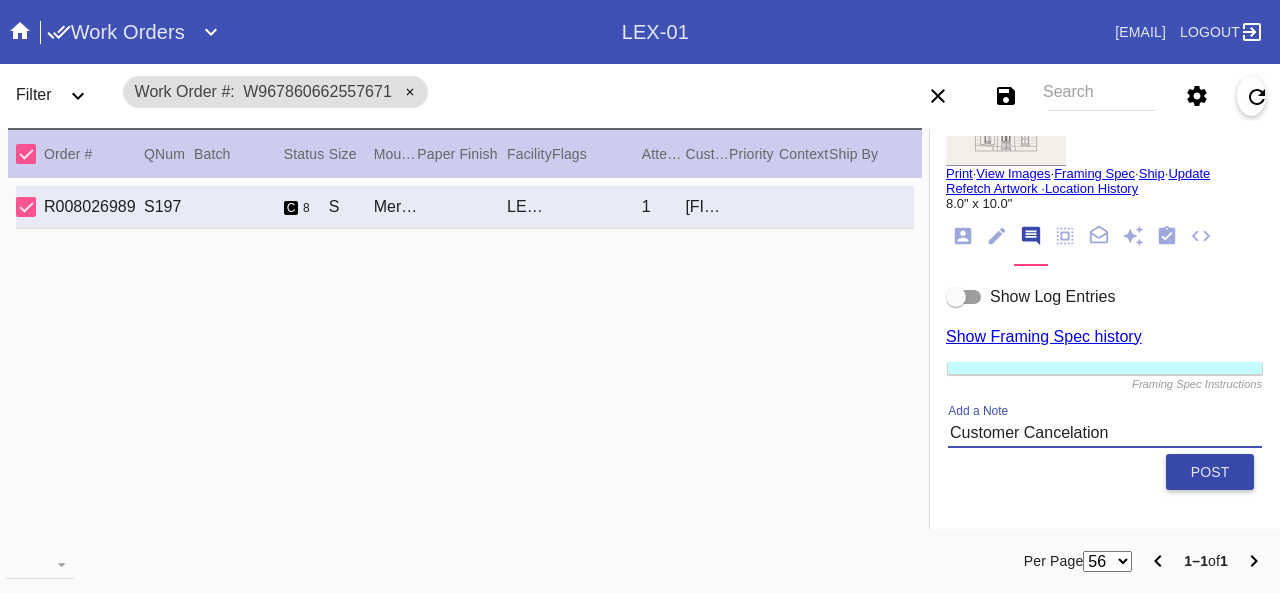 type on "Customer Cancelation" 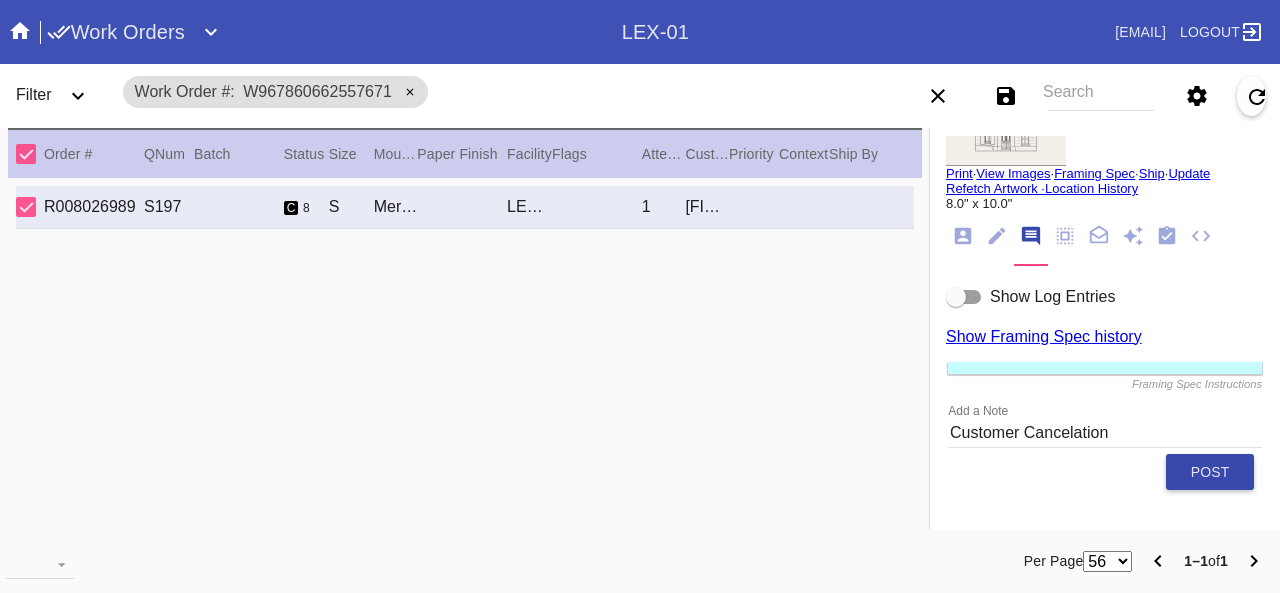 click on "Post" at bounding box center (1210, 472) 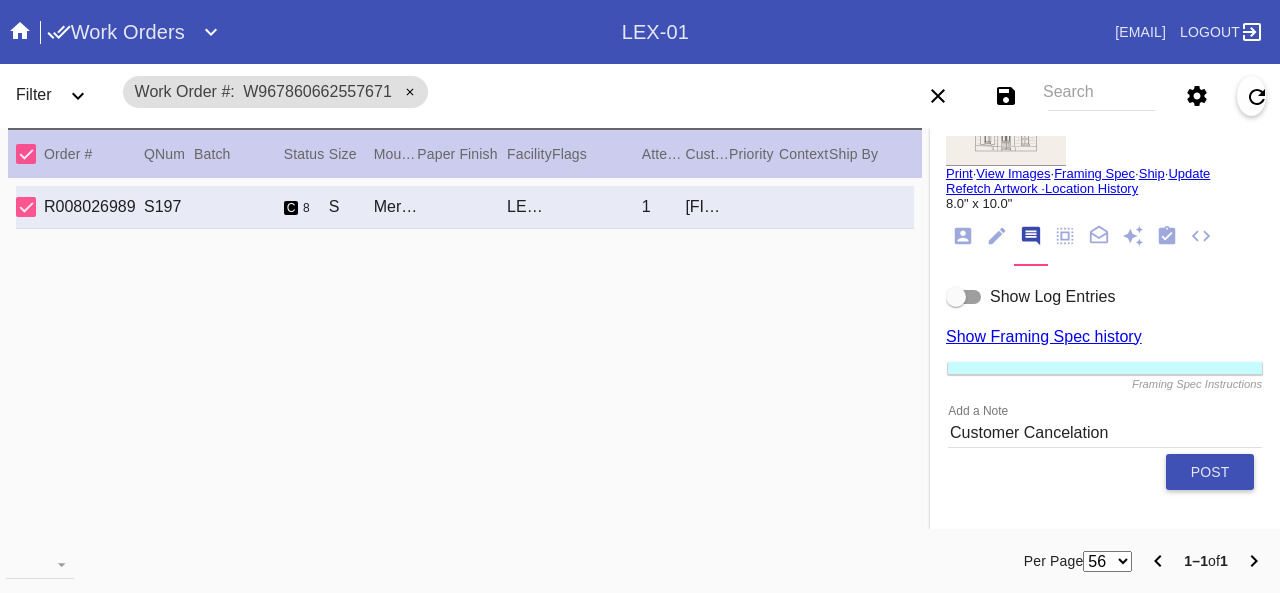 type 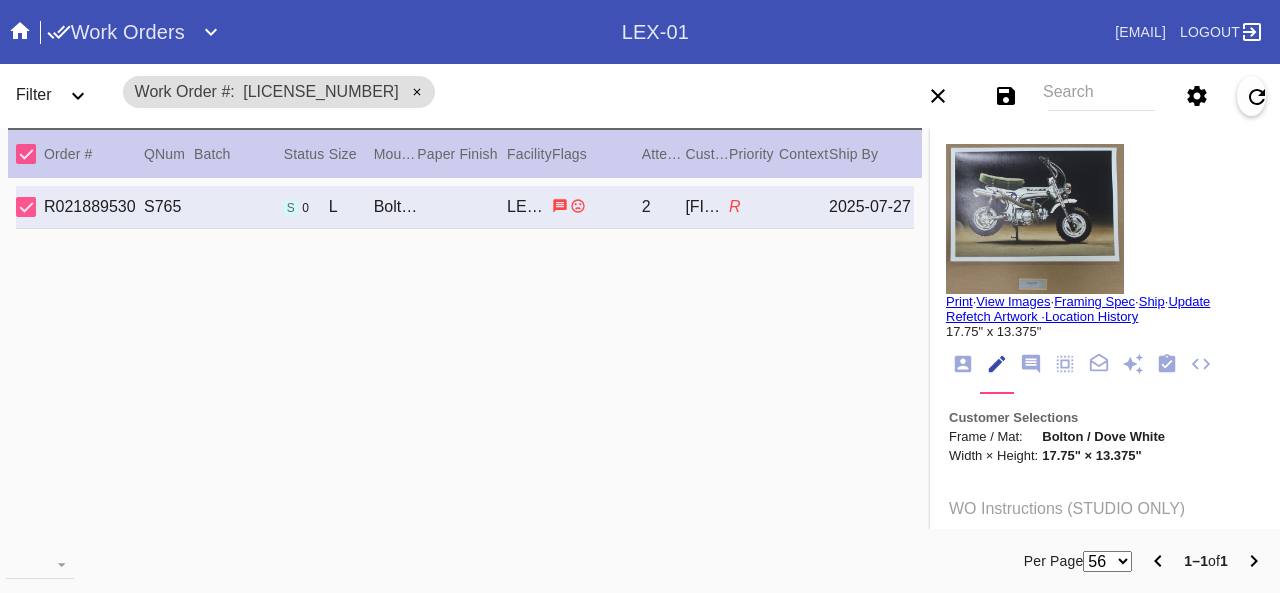 scroll, scrollTop: 0, scrollLeft: 0, axis: both 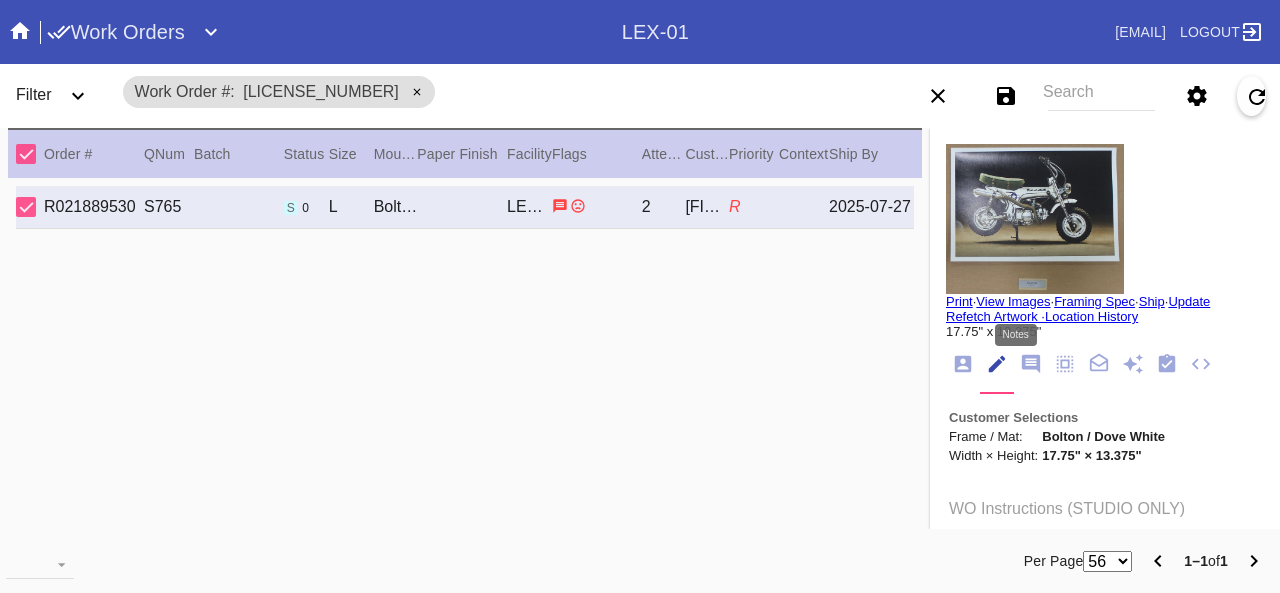 click 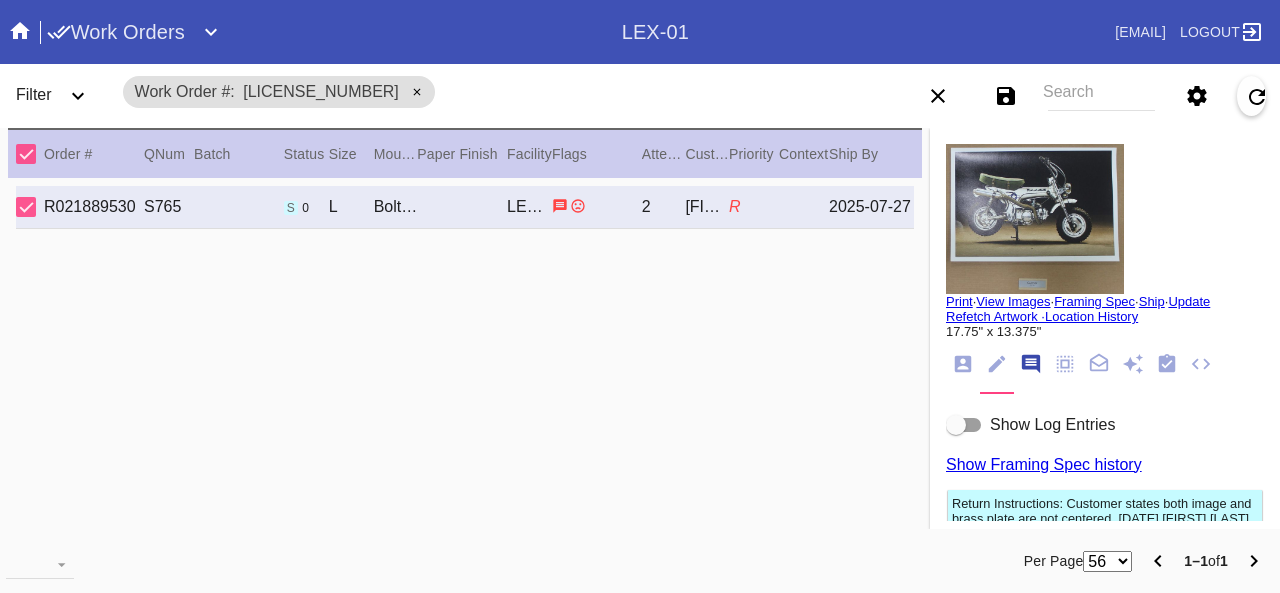 scroll, scrollTop: 122, scrollLeft: 0, axis: vertical 